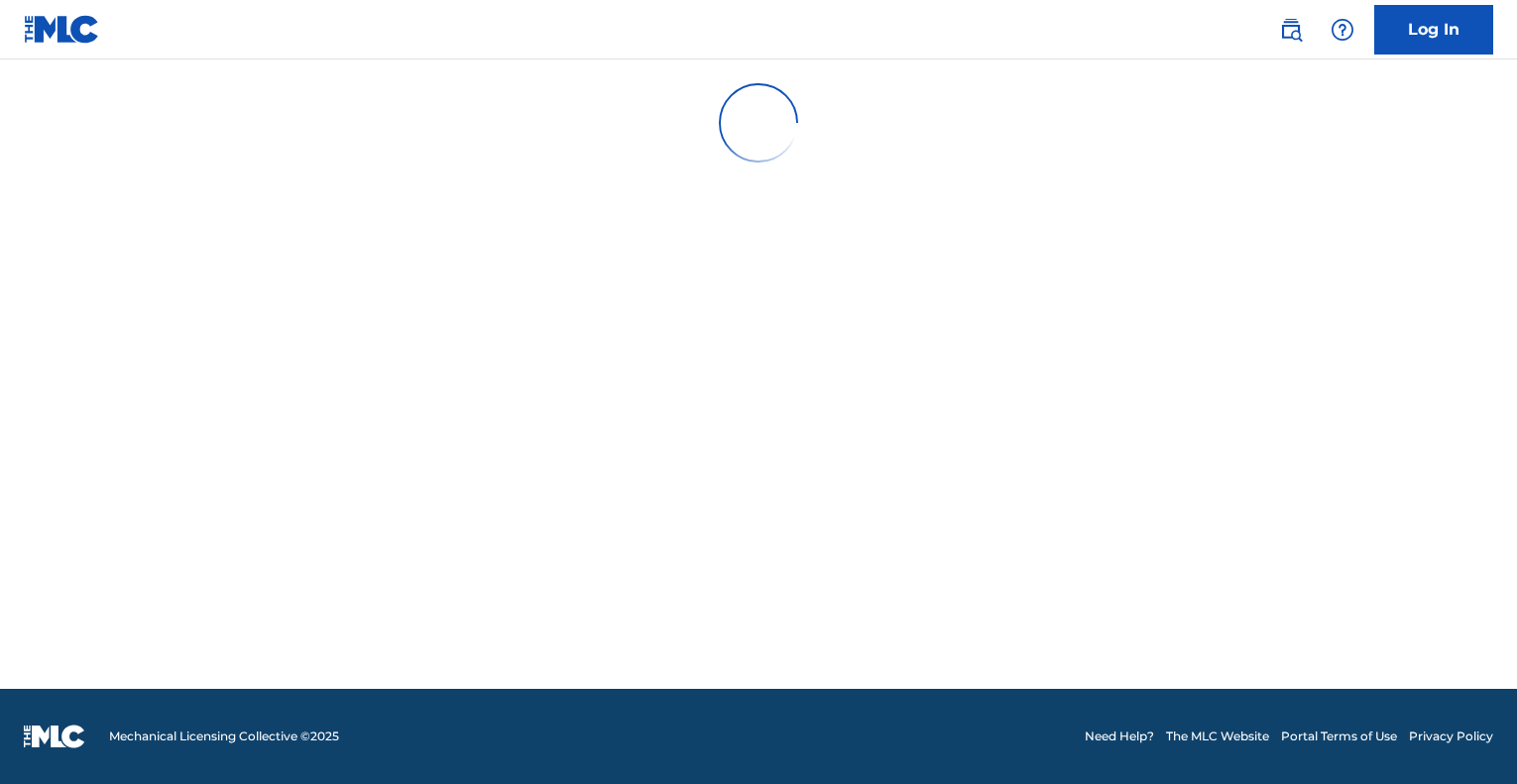 scroll, scrollTop: 0, scrollLeft: 0, axis: both 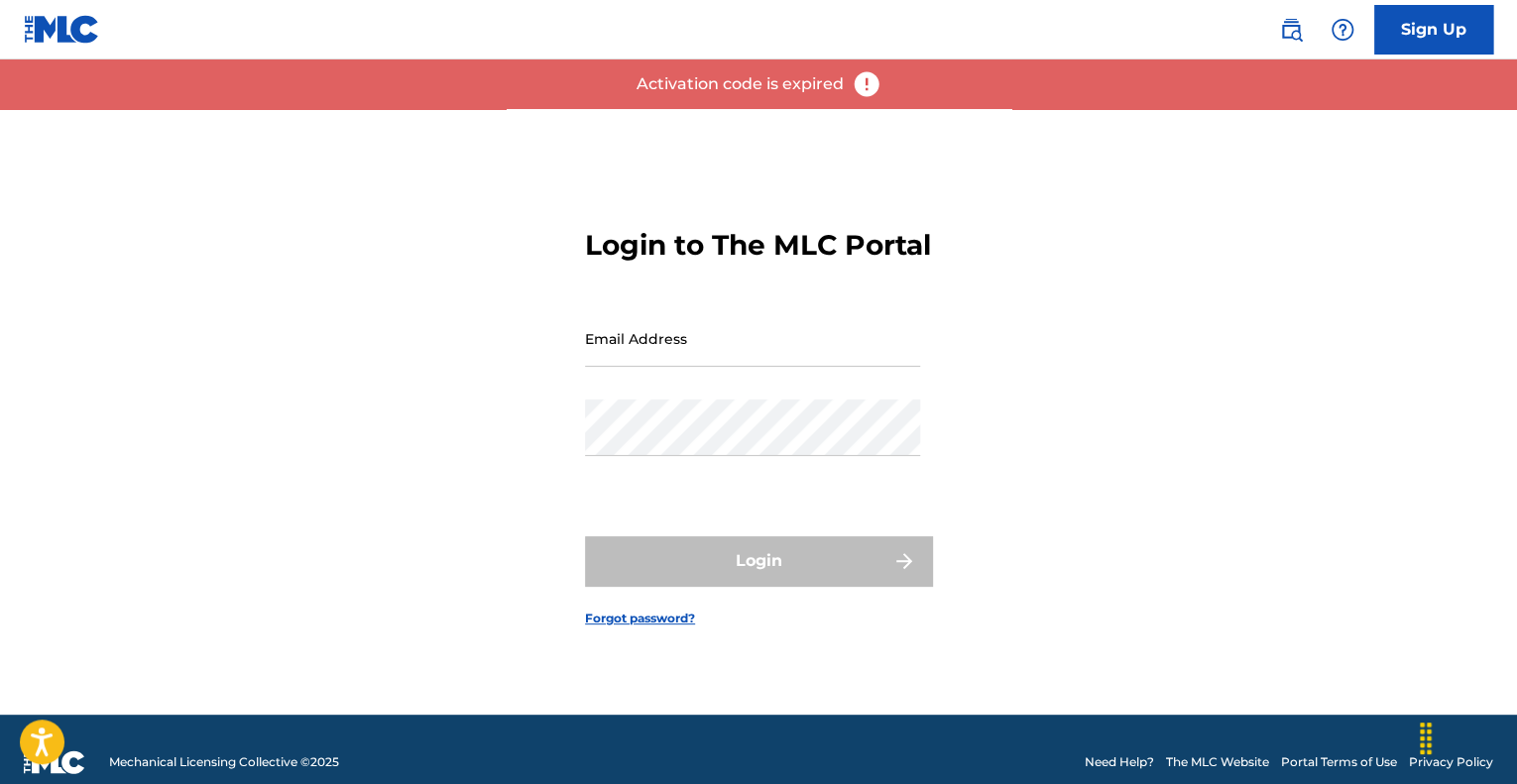 click on "Sign Up" at bounding box center (1434, 30) 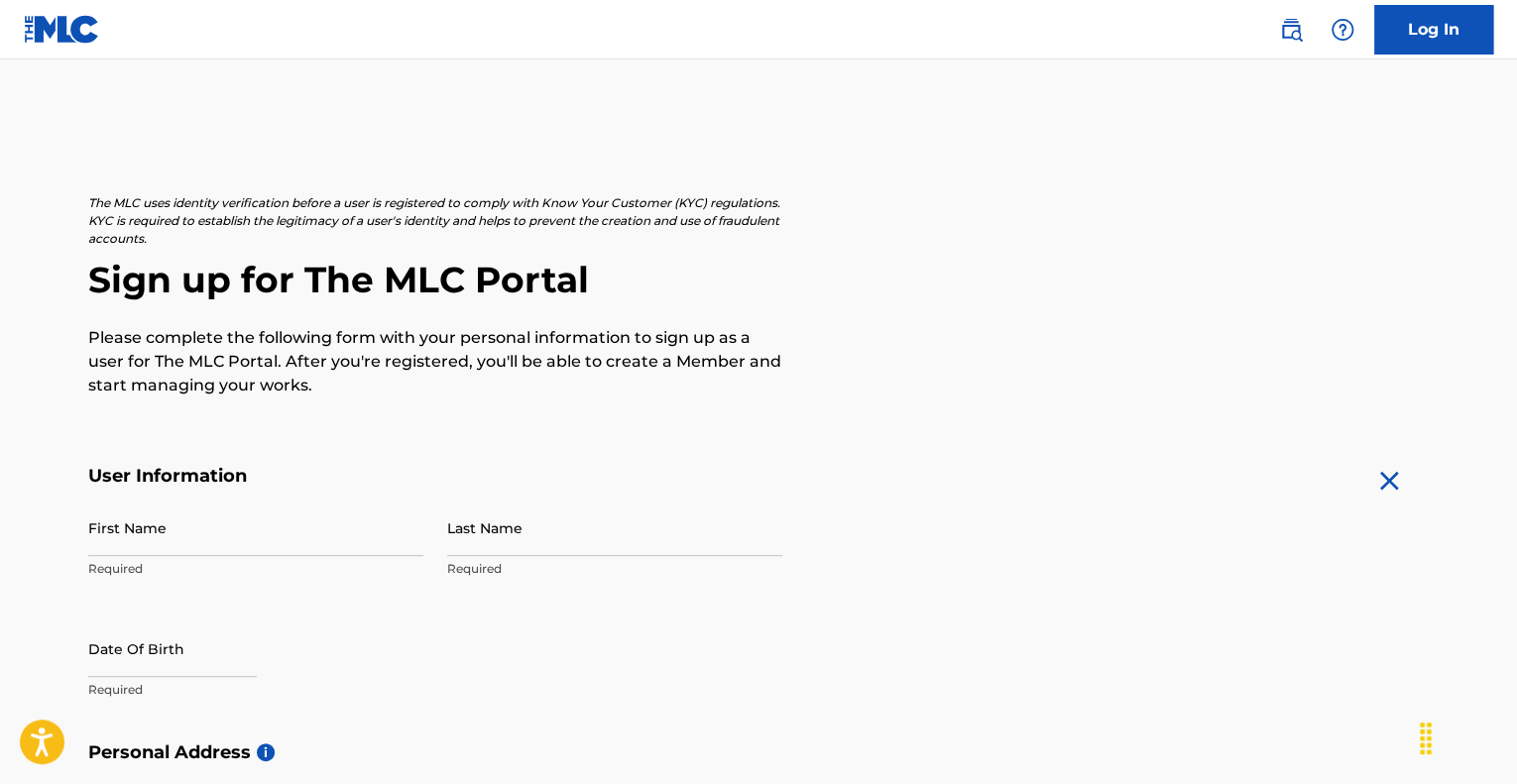 click on "First Name" at bounding box center [256, 527] 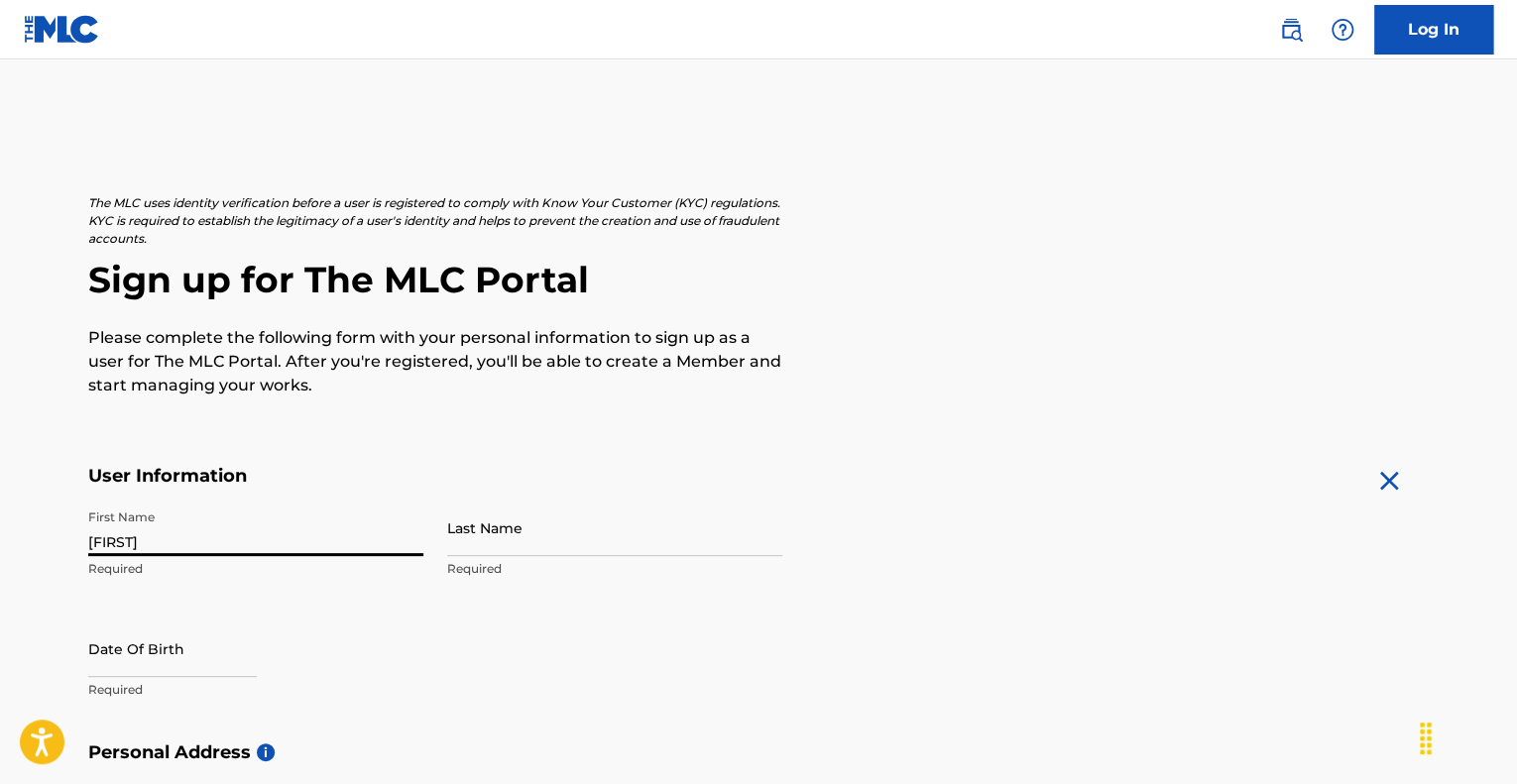 type on "[FIRST]" 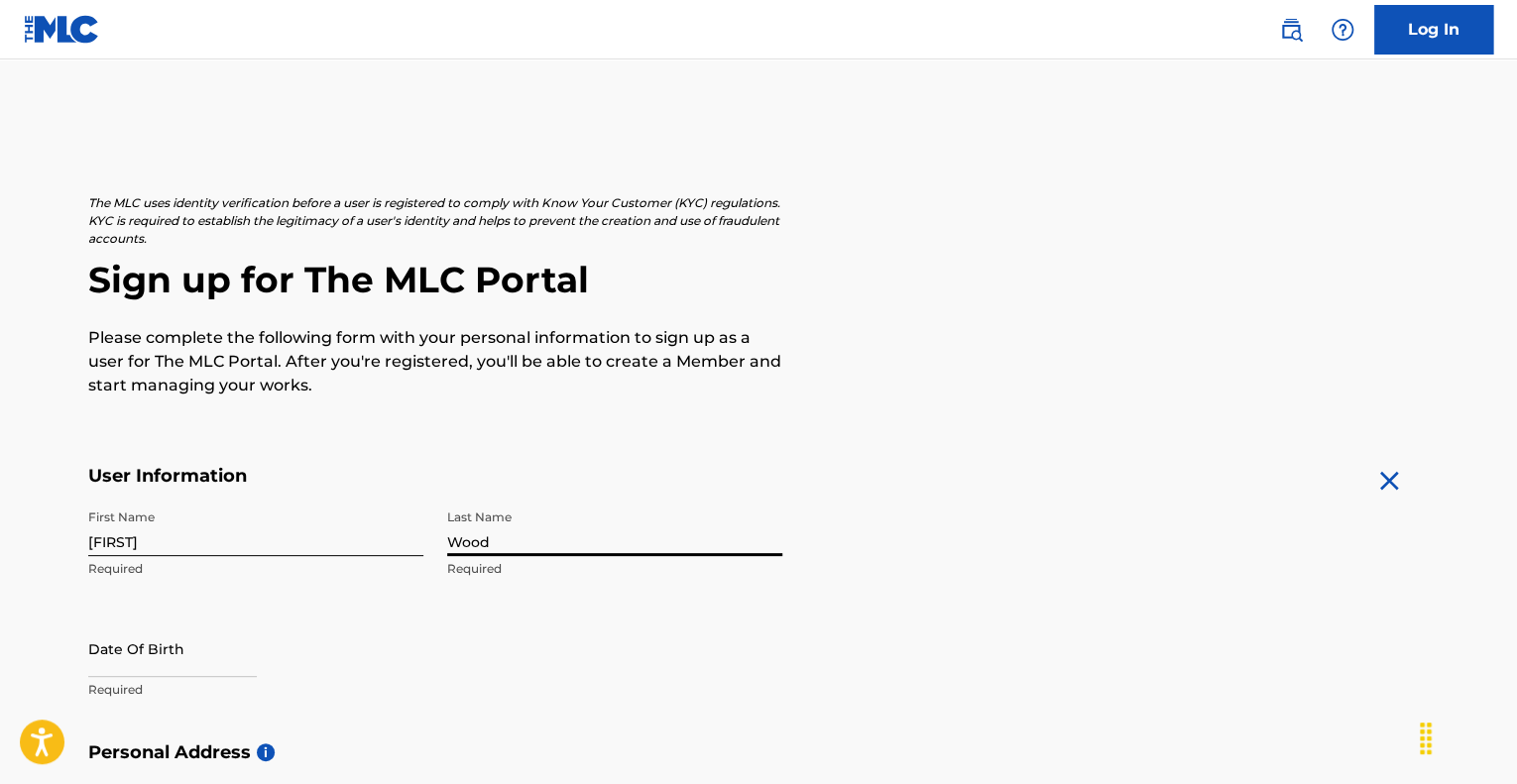 scroll, scrollTop: 363, scrollLeft: 0, axis: vertical 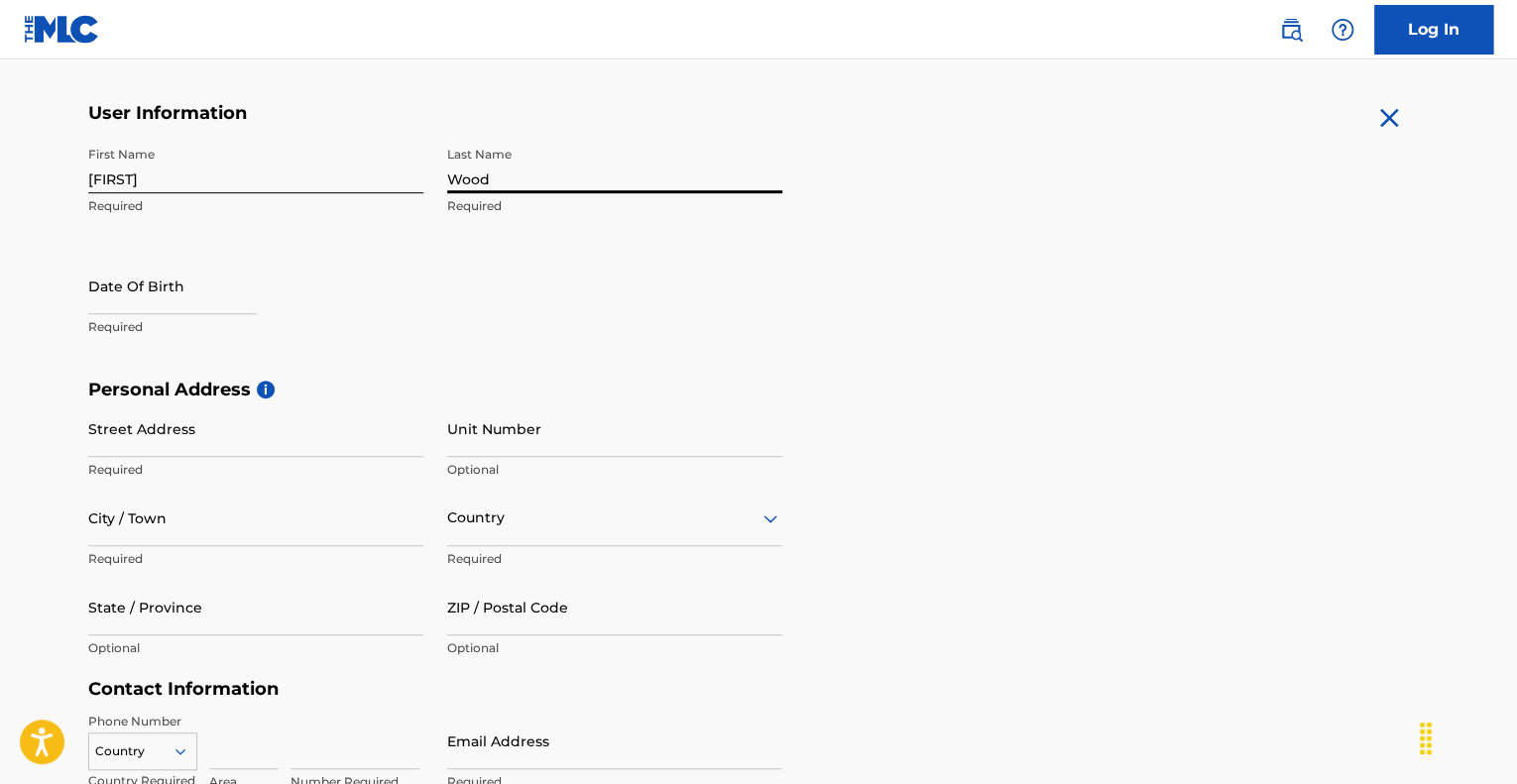 type on "Wood" 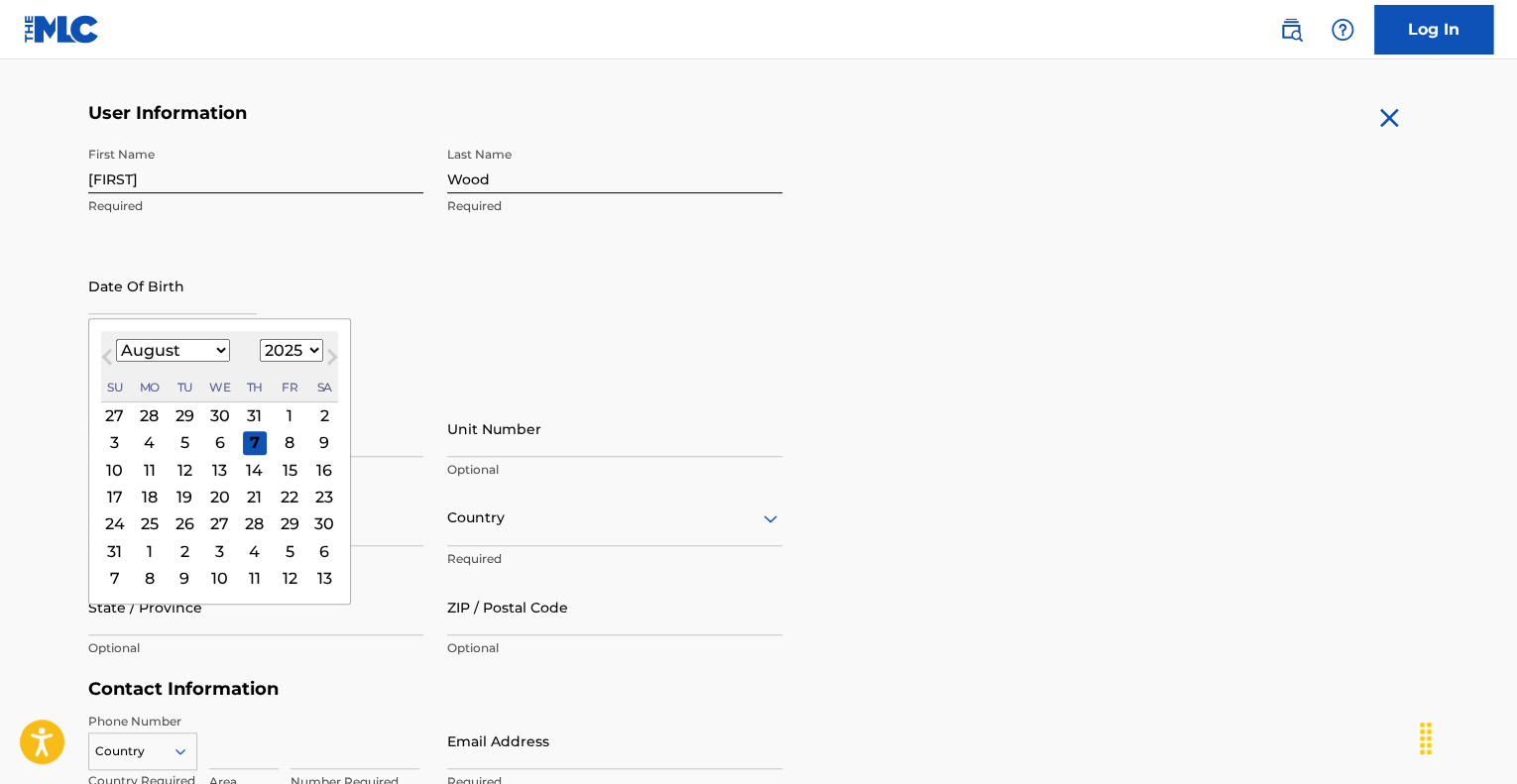 click on "1899 1900 1901 1902 1903 1904 1905 1906 1907 1908 1909 1910 1911 1912 1913 1914 1915 1916 1917 1918 1919 1920 1921 1922 1923 1924 1925 1926 1927 1928 1929 1930 1931 1932 1933 1934 1935 1936 1937 1938 1939 1940 1941 1942 1943 1944 1945 1946 1947 1948 1949 1950 1951 1952 1953 1954 1955 1956 1957 1958 1959 1960 1961 1962 1963 1964 1965 1966 1967 1968 1969 1970 1971 1972 1973 1974 1975 1976 1977 1978 1979 1980 1981 1982 1983 1984 1985 1986 1987 1988 1989 1990 1991 1992 1993 1994 1995 1996 1997 1998 1999 2000 2001 2002 2003 2004 2005 2006 2007 2008 2009 2010 2011 2012 2013 2014 2015 2016 2017 2018 2019 2020 2021 2022 2023 2024 2025 2026 2027 2028 2029 2030 2031 2032 2033 2034 2035 2036 2037 2038 2039 2040 2041 2042 2043 2044 2045 2046 2047 2048 2049 2050 2051 2052 2053 2054 2055 2056 2057 2058 2059 2060 2061 2062 2063 2064 2065 2066 2067 2068 2069 2070 2071 2072 2073 2074 2075 2076 2077 2078 2079 2080 2081 2082 2083 2084 2085 2086 2087 2088 2089 2090 2091 2092 2093 2094 2095 2096 2097 2098 2099 2100" at bounding box center (292, 350) 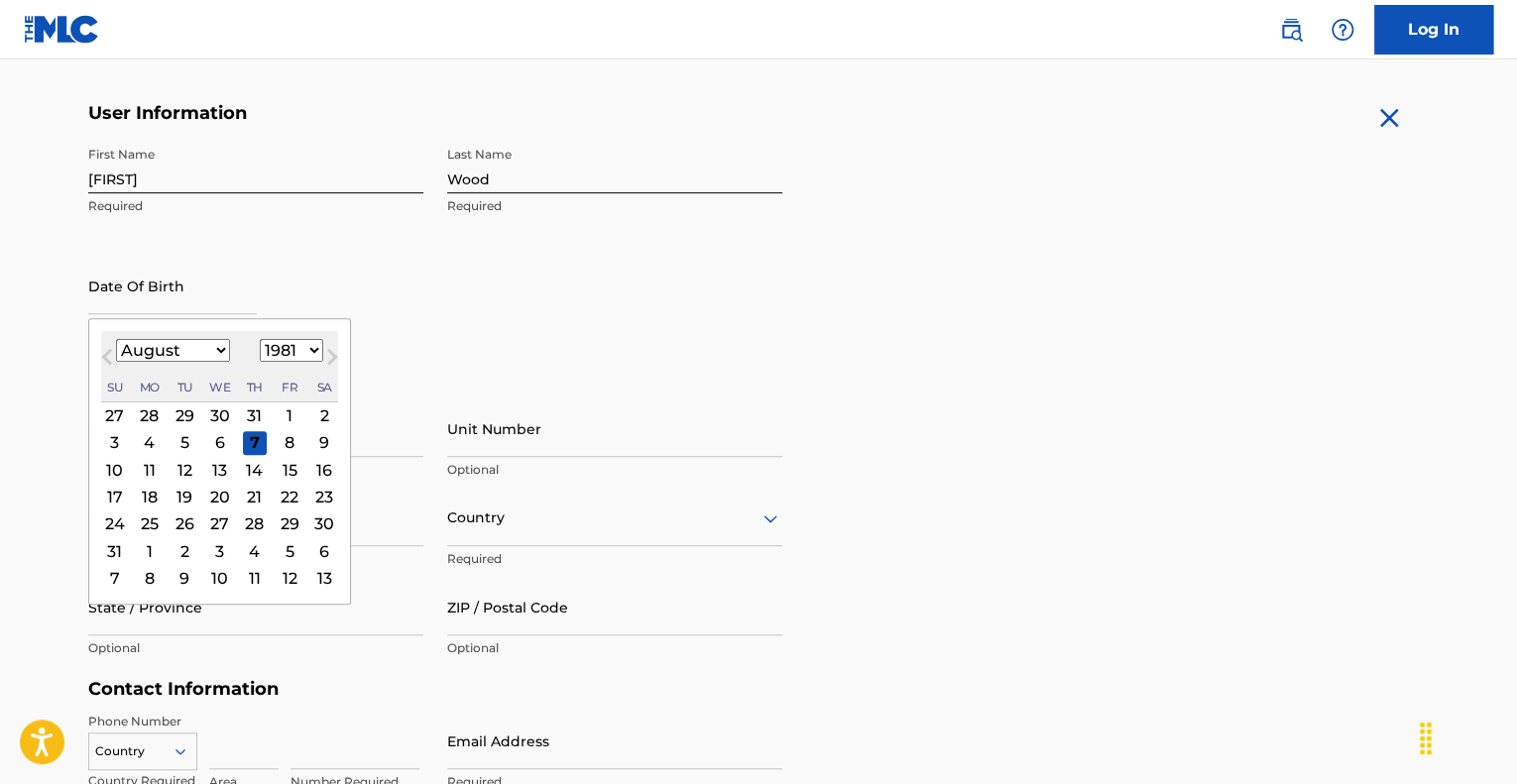 click on "1899 1900 1901 1902 1903 1904 1905 1906 1907 1908 1909 1910 1911 1912 1913 1914 1915 1916 1917 1918 1919 1920 1921 1922 1923 1924 1925 1926 1927 1928 1929 1930 1931 1932 1933 1934 1935 1936 1937 1938 1939 1940 1941 1942 1943 1944 1945 1946 1947 1948 1949 1950 1951 1952 1953 1954 1955 1956 1957 1958 1959 1960 1961 1962 1963 1964 1965 1966 1967 1968 1969 1970 1971 1972 1973 1974 1975 1976 1977 1978 1979 1980 1981 1982 1983 1984 1985 1986 1987 1988 1989 1990 1991 1992 1993 1994 1995 1996 1997 1998 1999 2000 2001 2002 2003 2004 2005 2006 2007 2008 2009 2010 2011 2012 2013 2014 2015 2016 2017 2018 2019 2020 2021 2022 2023 2024 2025 2026 2027 2028 2029 2030 2031 2032 2033 2034 2035 2036 2037 2038 2039 2040 2041 2042 2043 2044 2045 2046 2047 2048 2049 2050 2051 2052 2053 2054 2055 2056 2057 2058 2059 2060 2061 2062 2063 2064 2065 2066 2067 2068 2069 2070 2071 2072 2073 2074 2075 2076 2077 2078 2079 2080 2081 2082 2083 2084 2085 2086 2087 2088 2089 2090 2091 2092 2093 2094 2095 2096 2097 2098 2099 2100" at bounding box center [292, 350] 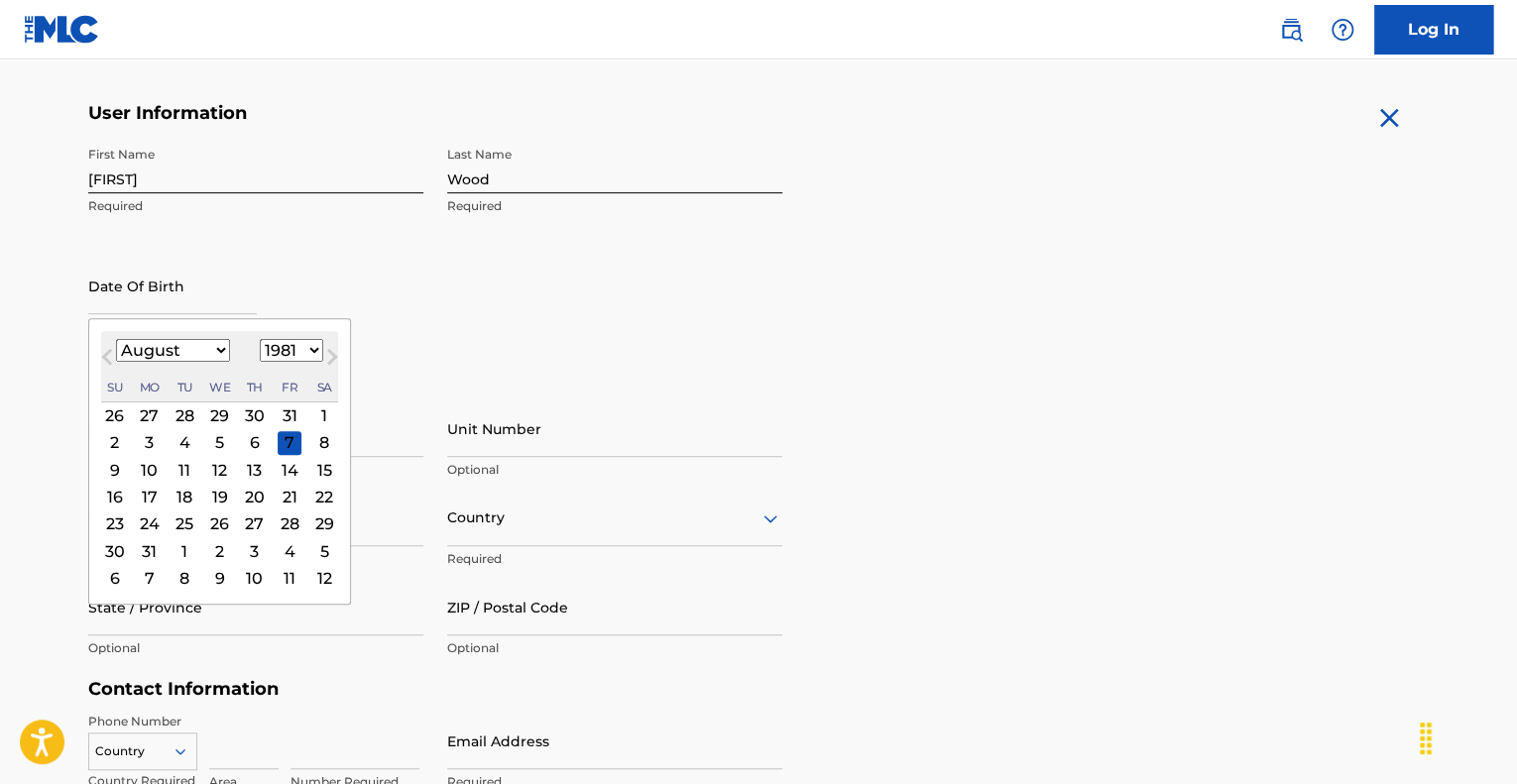 click on "January February March April May June July August September October November December" at bounding box center [173, 350] 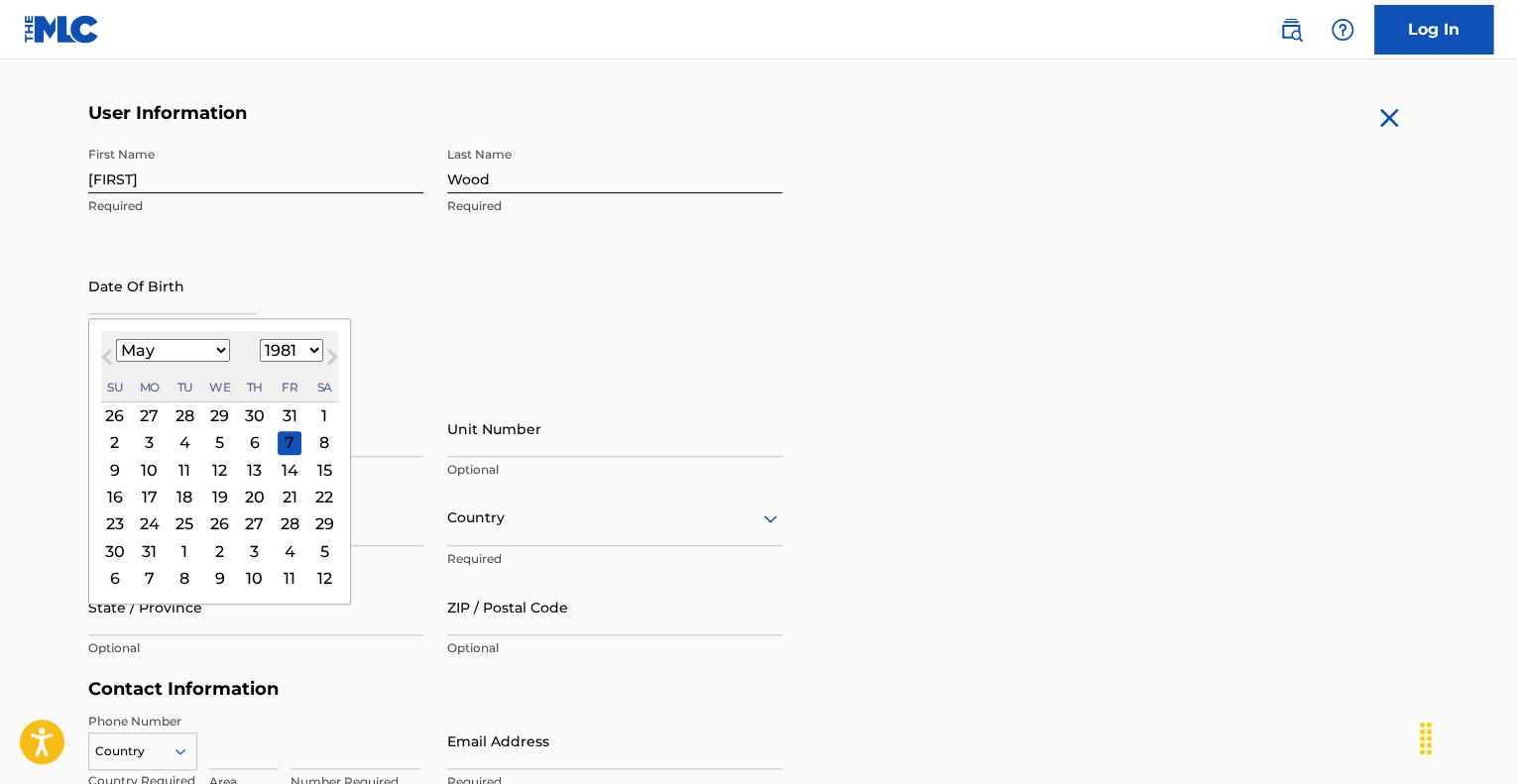 click on "January February March April May June July August September October November December" at bounding box center (173, 350) 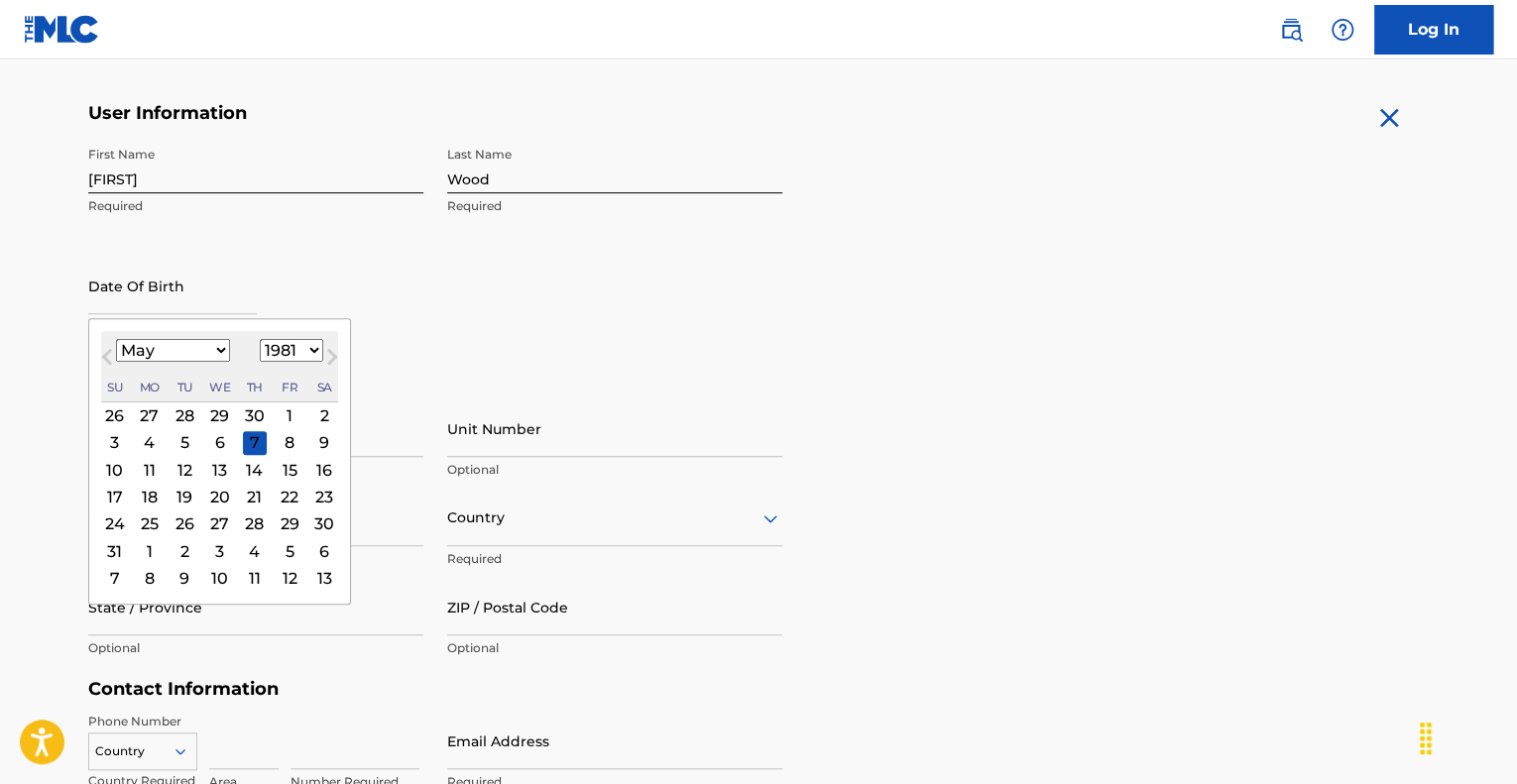 click on "13" at bounding box center (220, 470) 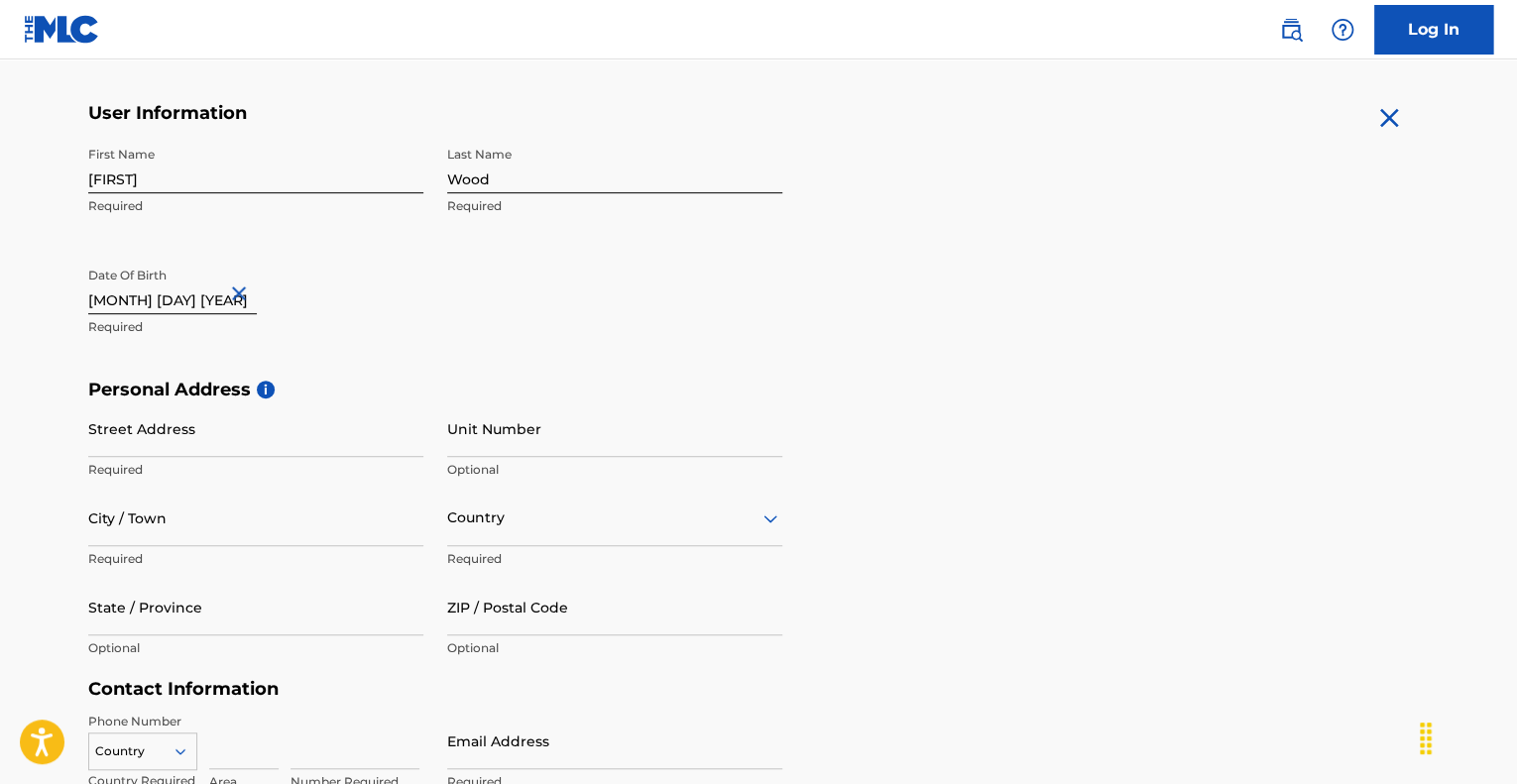 click on "Street Address" at bounding box center [256, 428] 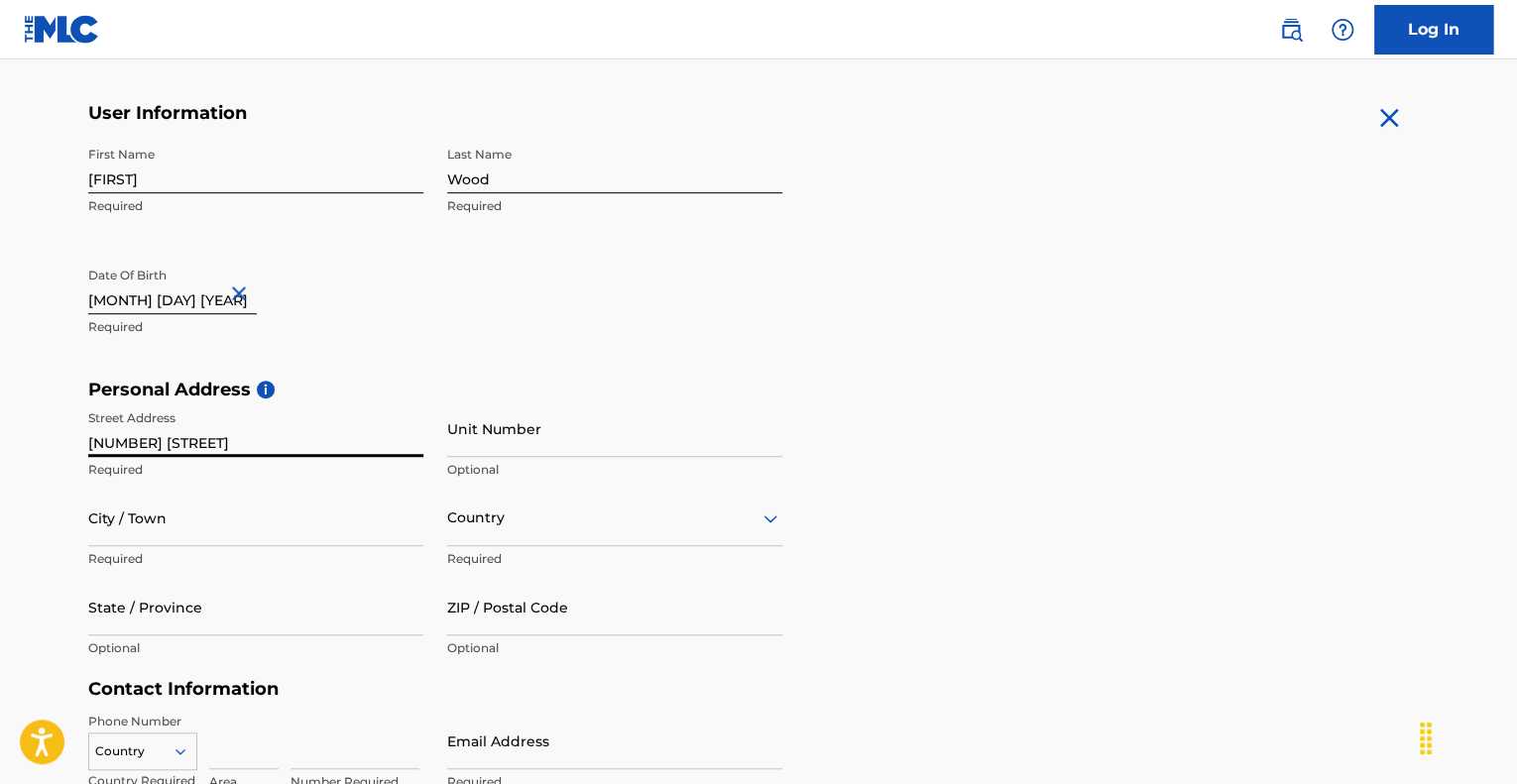 type on "[NUMBER] [STREET]" 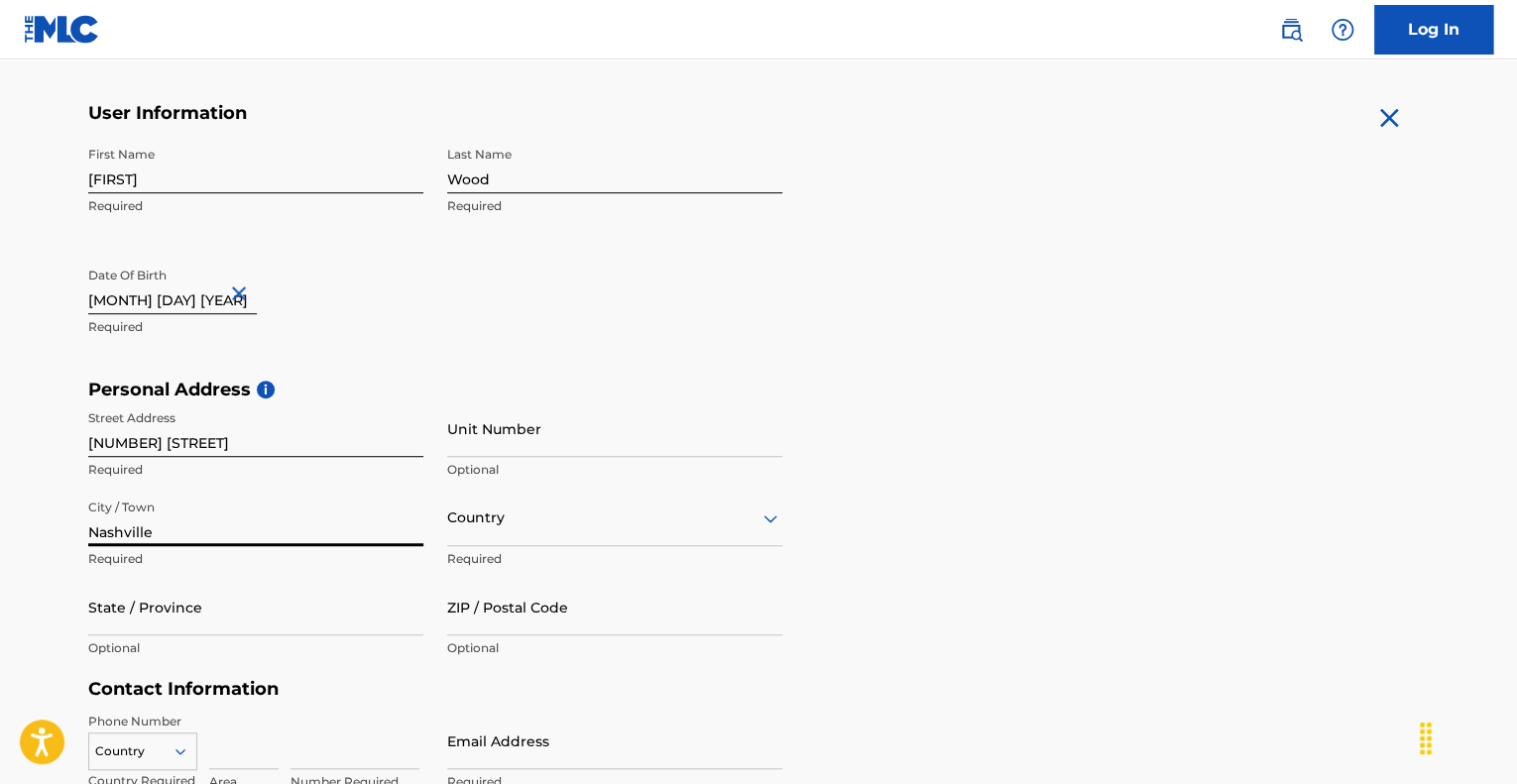 type on "Nashville" 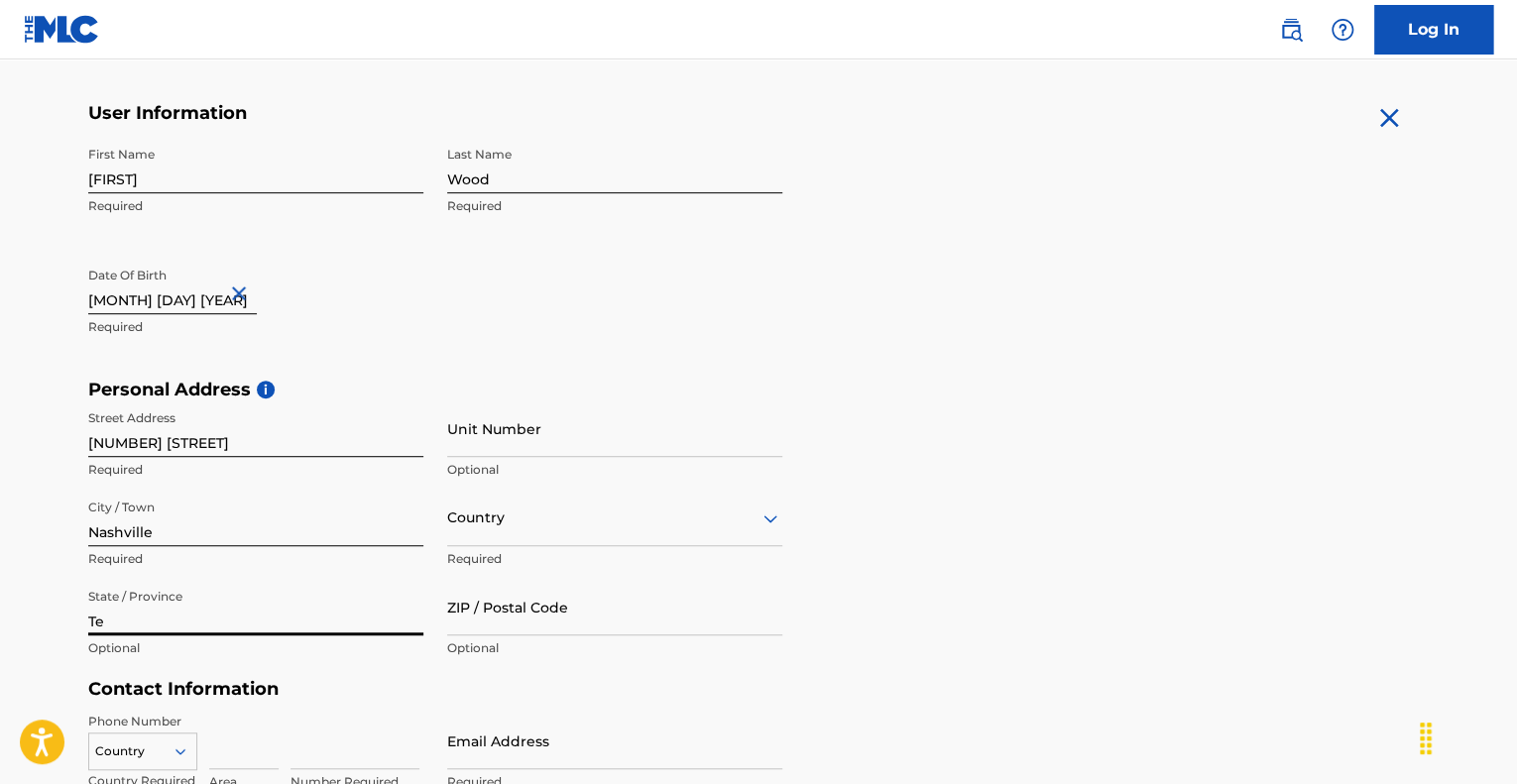 type on "T" 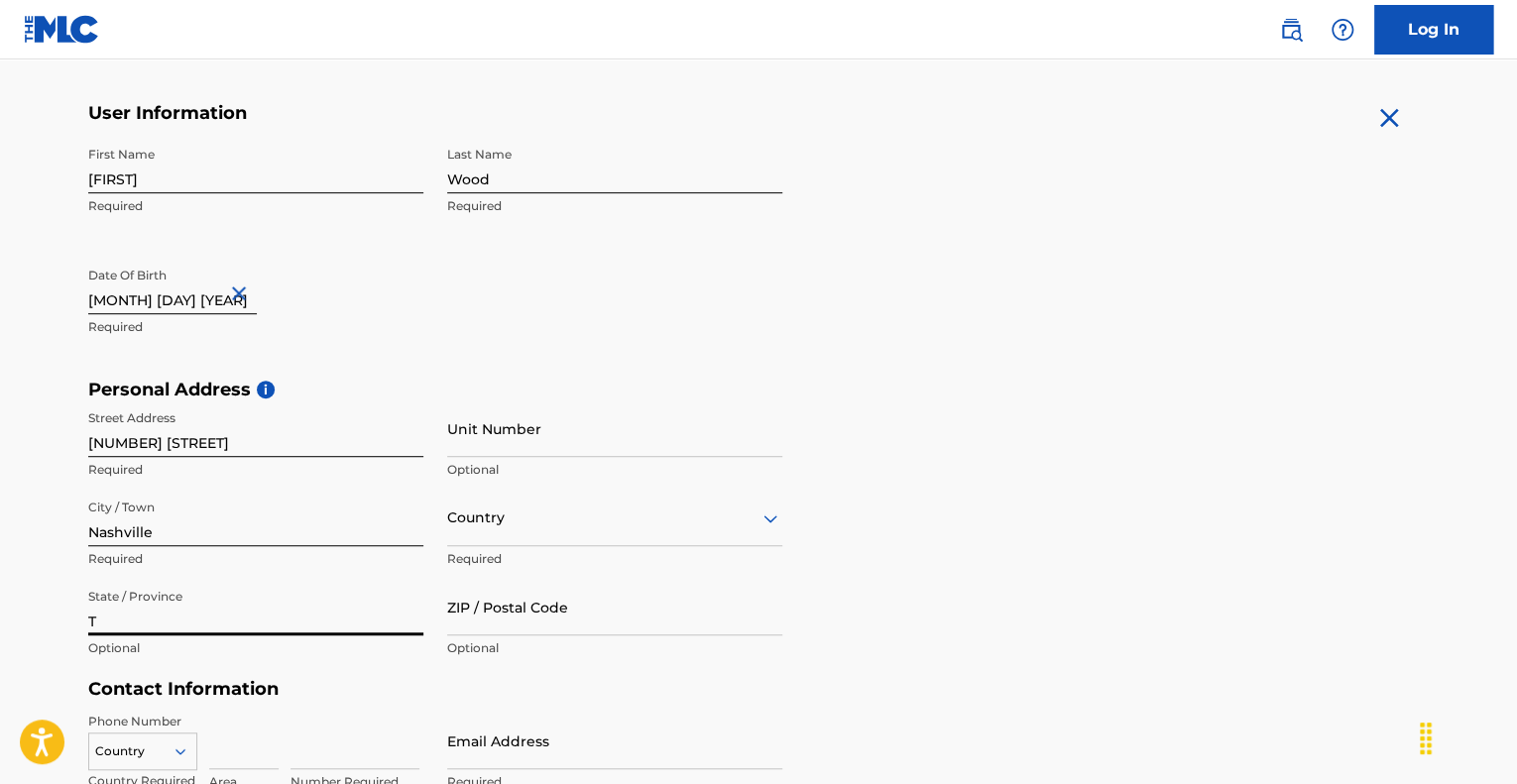 type 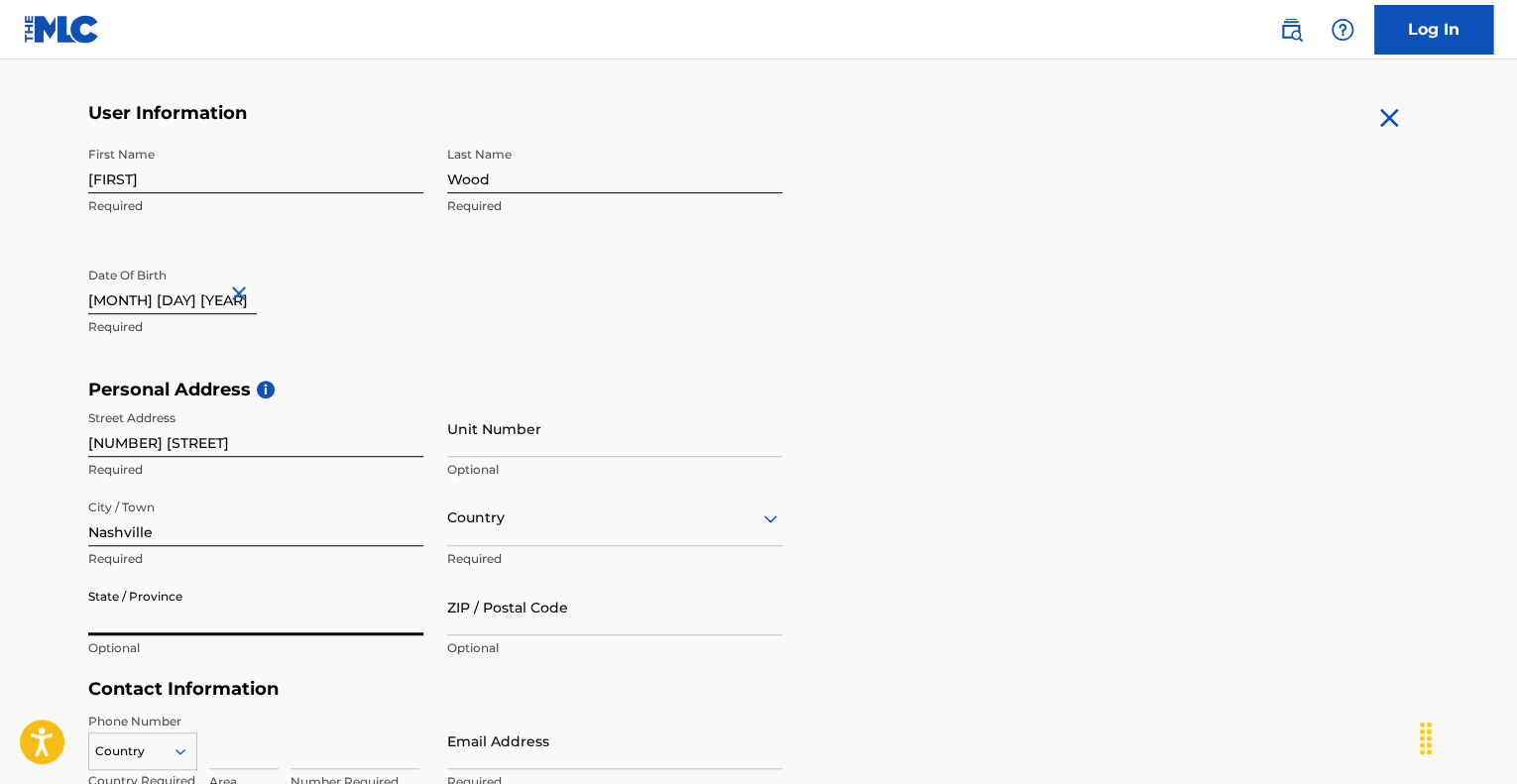 scroll, scrollTop: 423, scrollLeft: 0, axis: vertical 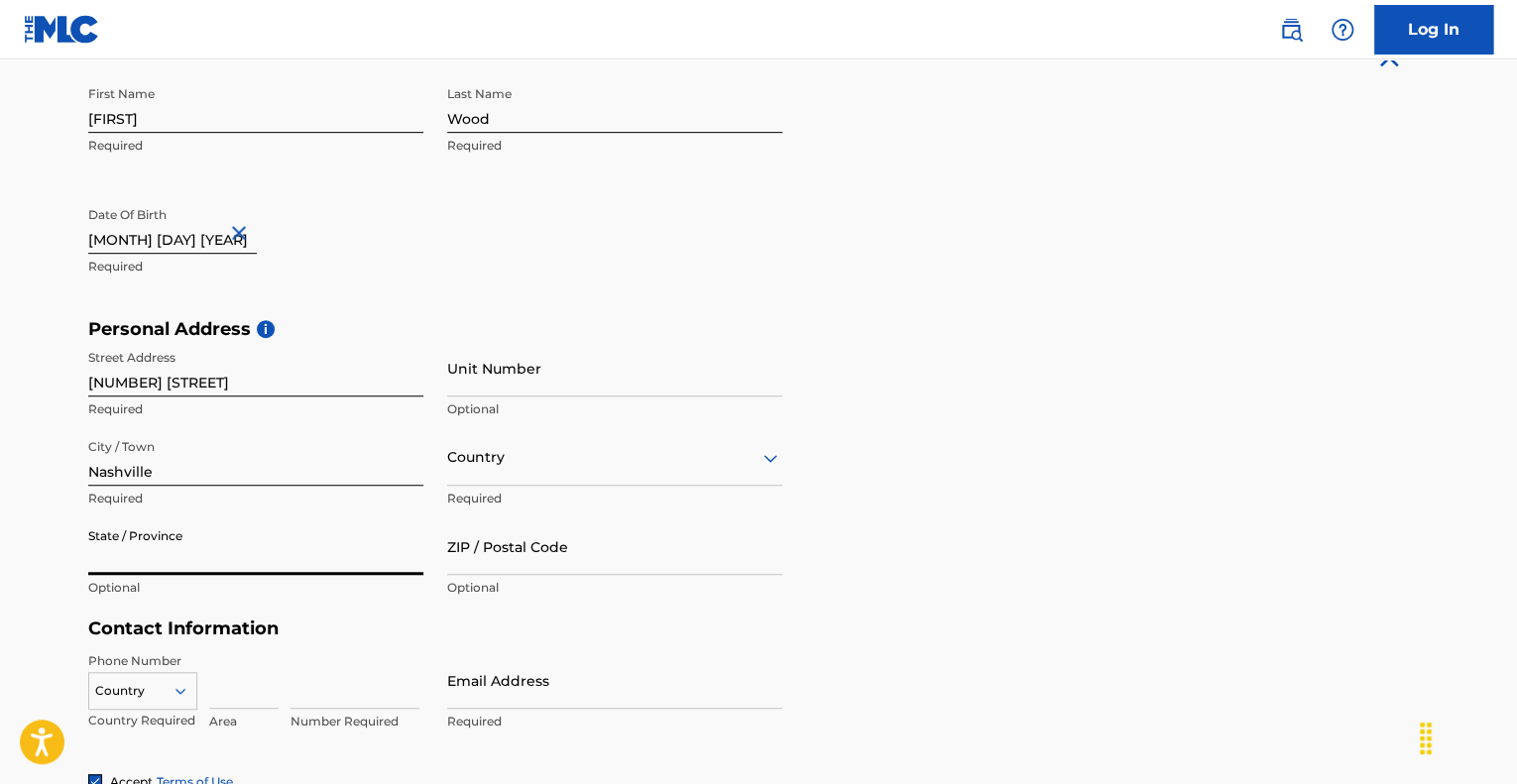 click on "Country" at bounding box center [615, 457] 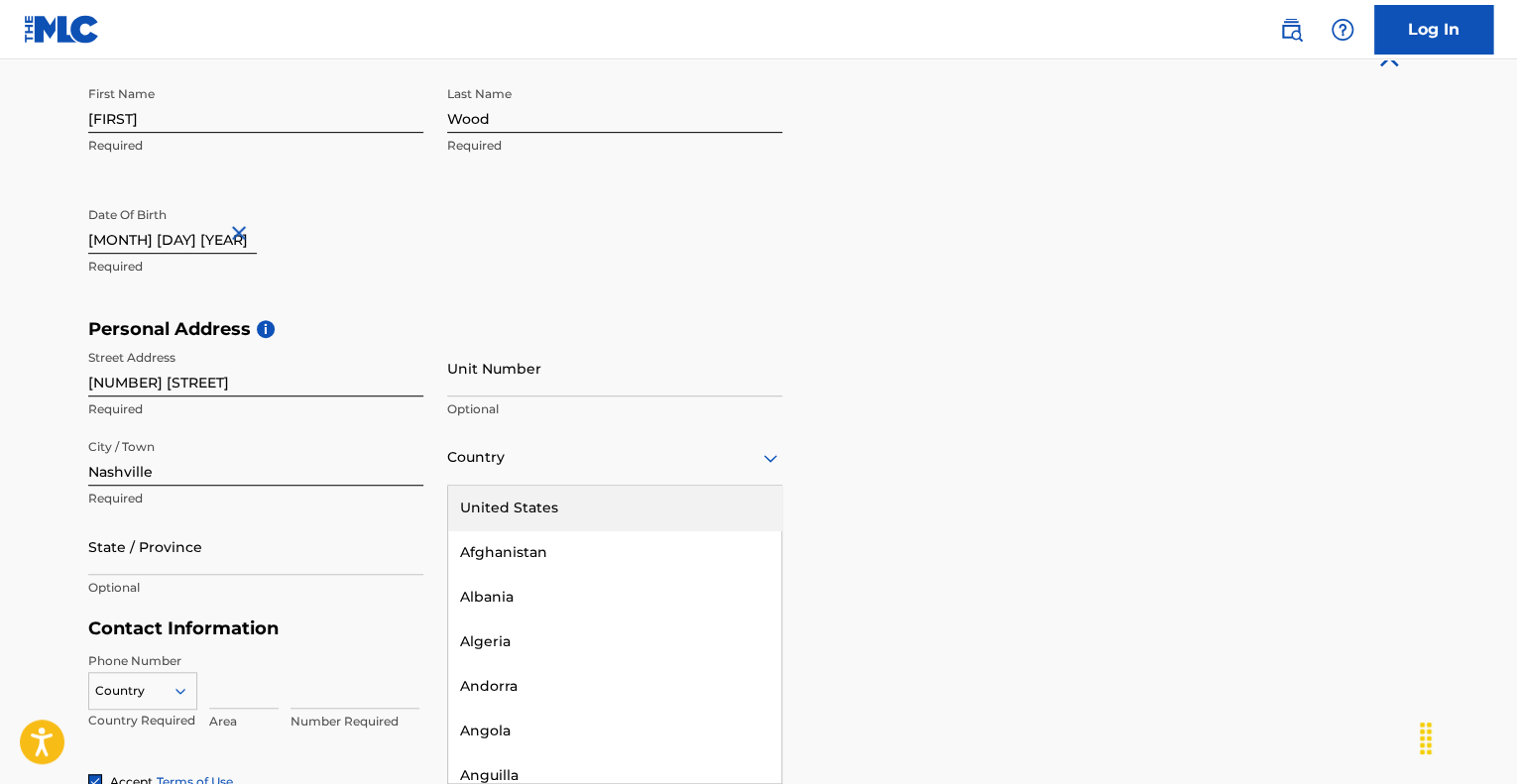 click on "United States" at bounding box center (615, 507) 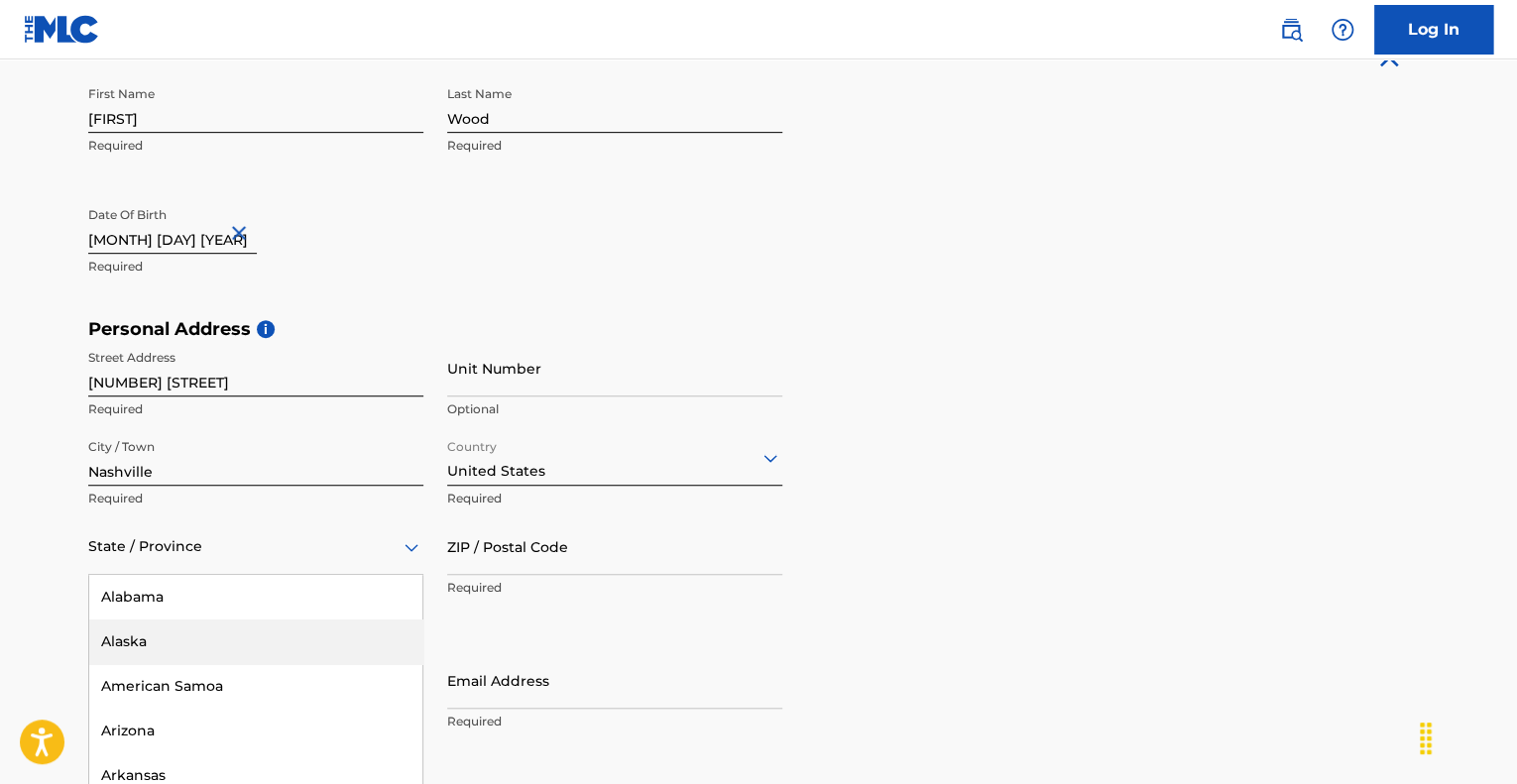 click on "57 results available. Use Up and Down to choose options, press Enter to select the currently focused option, press Escape to exit the menu, press Tab to select the option and exit the menu. State / Province Alabama Alaska American Samoa Arizona Arkansas California Colorado Connecticut Delaware District of Columbia Florida Georgia Guam Hawaii Idaho Illinois Indiana Iowa Kansas Kentucky Louisiana Maine Maryland Massachusetts Michigan Minnesota Mississippi Missouri Montana Nebraska Nevada New Hampshire New Jersey New Mexico New York North Carolina North Dakota Northern Mariana Islands Ohio Oklahoma Oregon Pennsylvania Puerto Rico Puerto Rico Rhode Island South Carolina South Dakota Tennessee Texas Utah Vermont Virgin Islands, U.S. Virginia Washington West Virginia Wisconsin Wyoming" at bounding box center [256, 546] 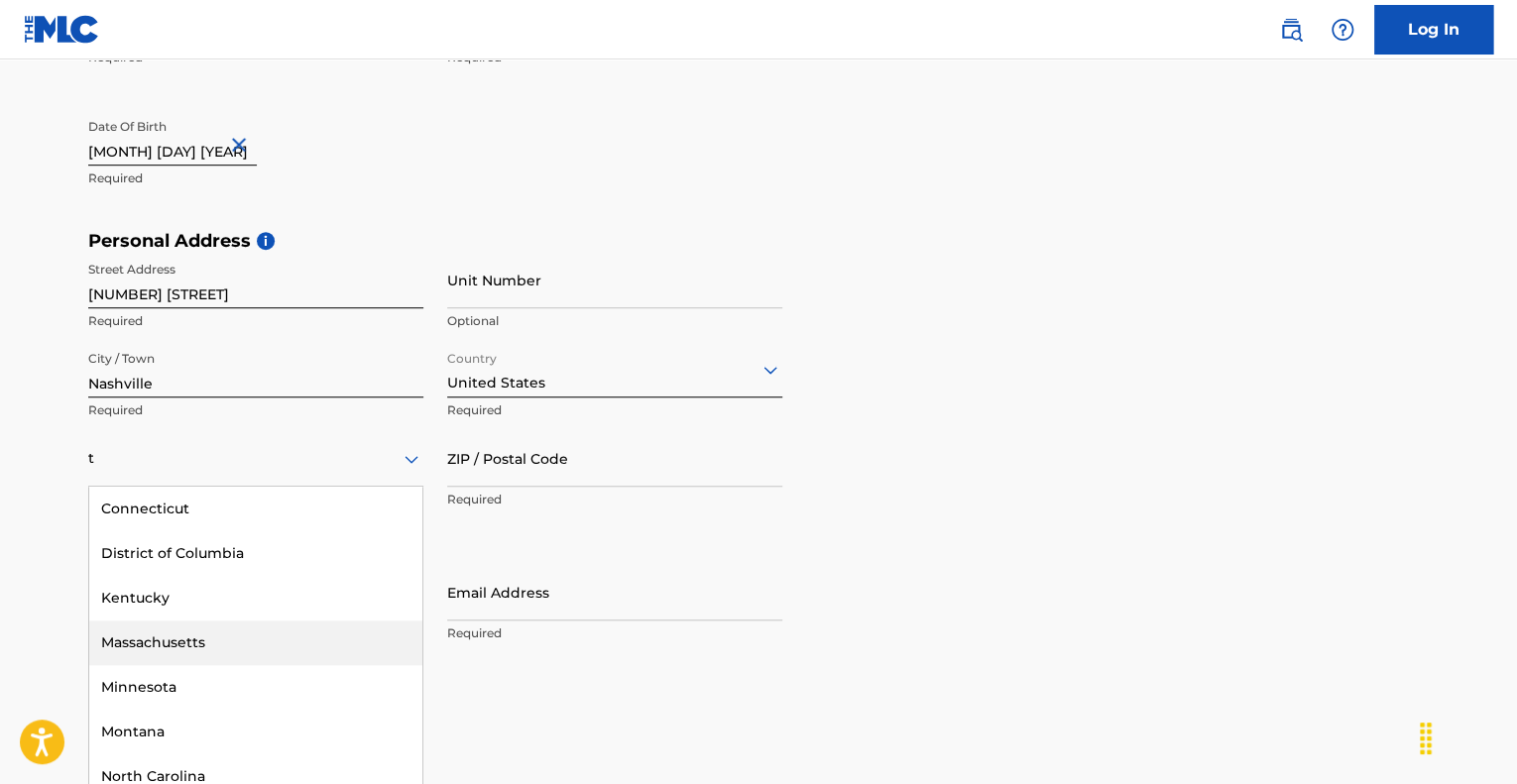 type on "te" 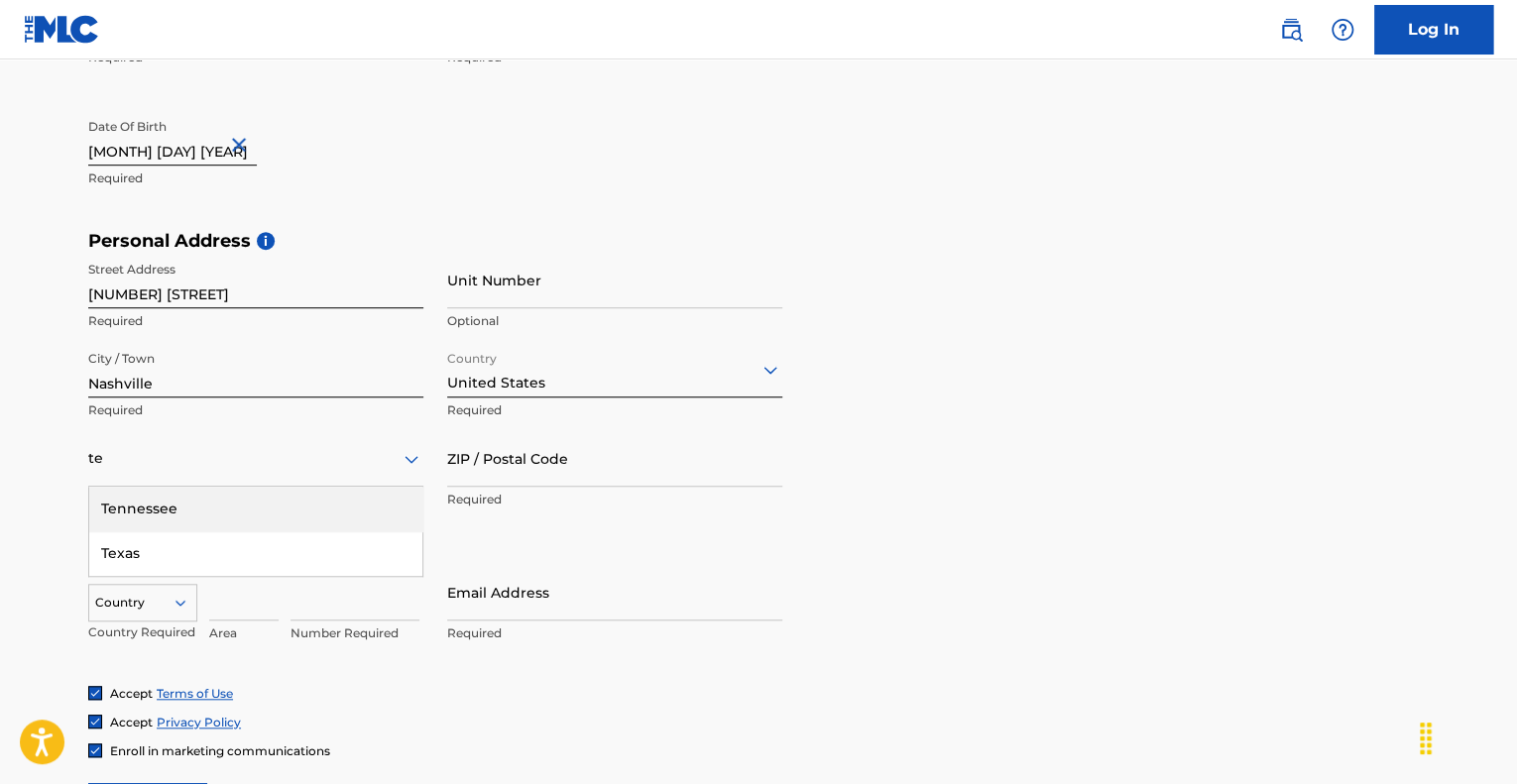 click on "Tennessee" at bounding box center [256, 508] 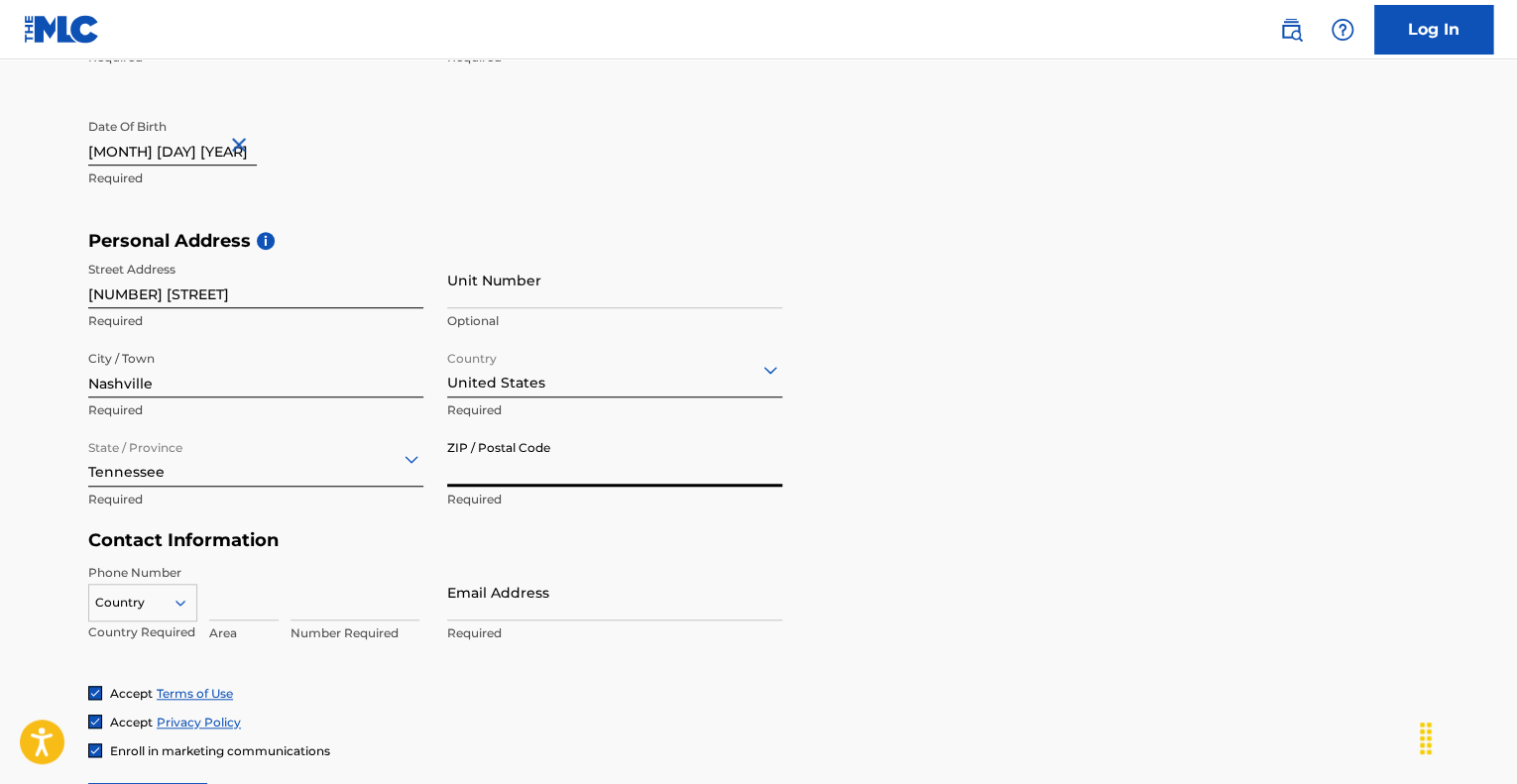 click on "ZIP / Postal Code" at bounding box center [615, 458] 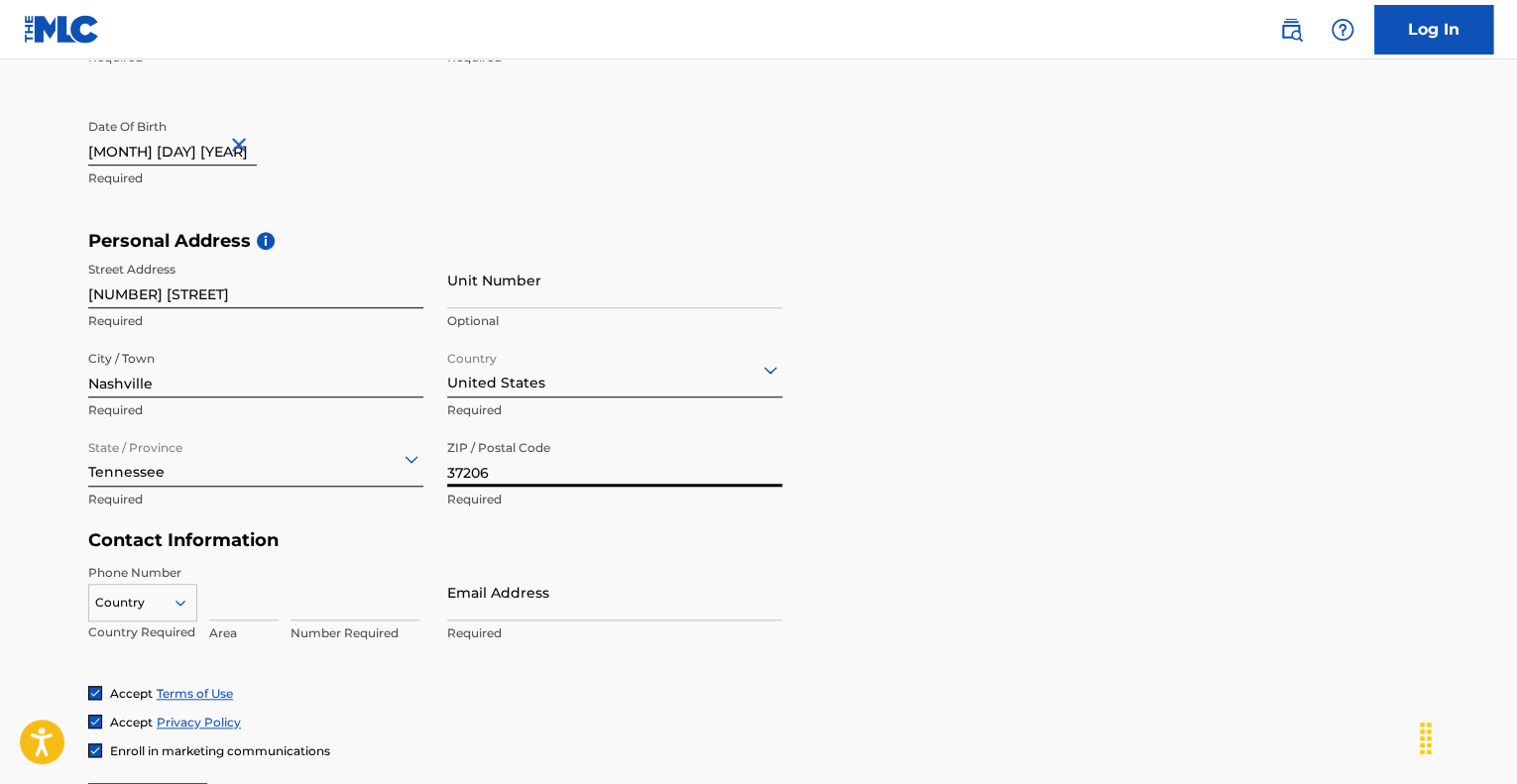 type on "37206" 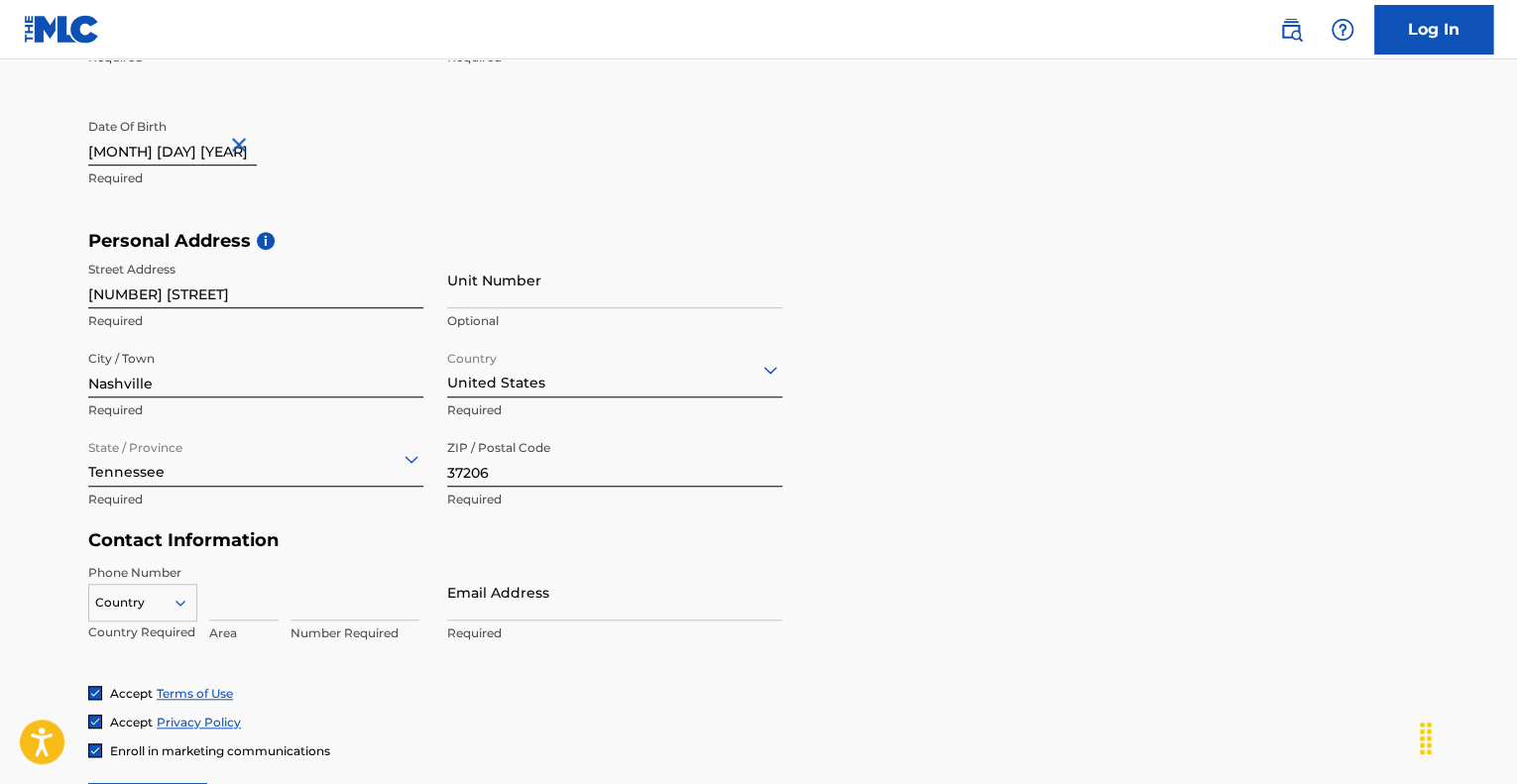 click at bounding box center [244, 592] 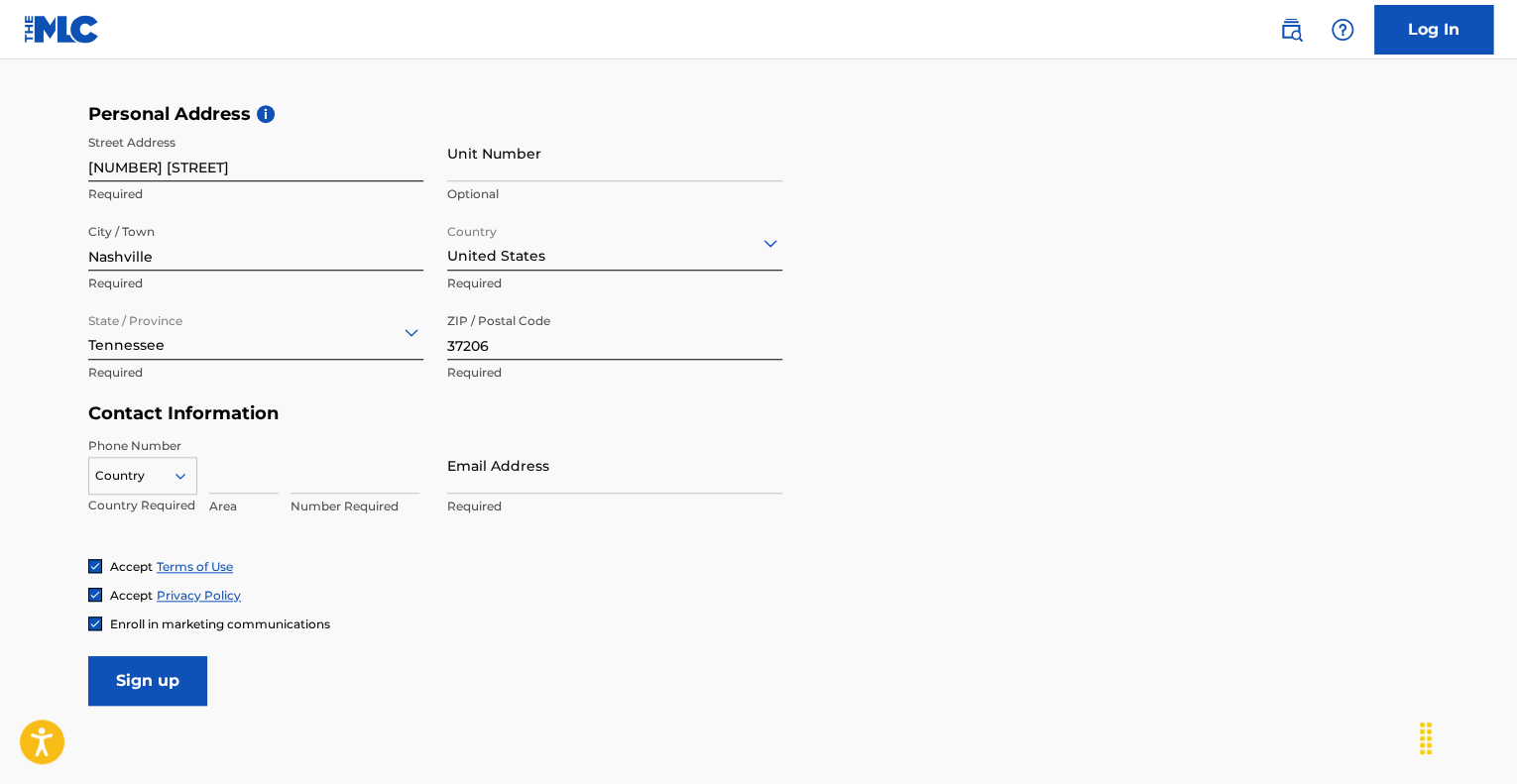 click on "Country" at bounding box center (143, 472) 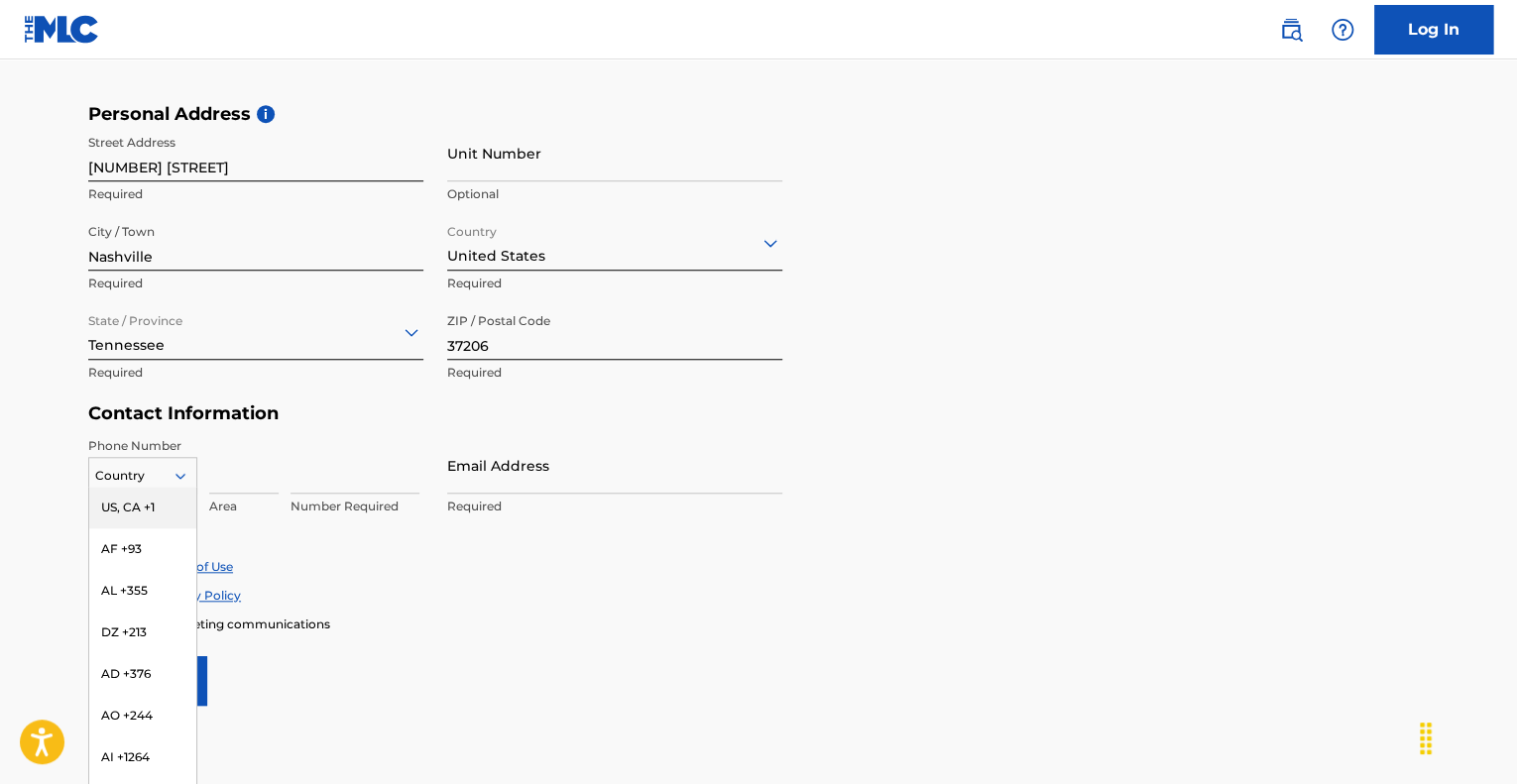 click on "US, CA +1" at bounding box center (143, 507) 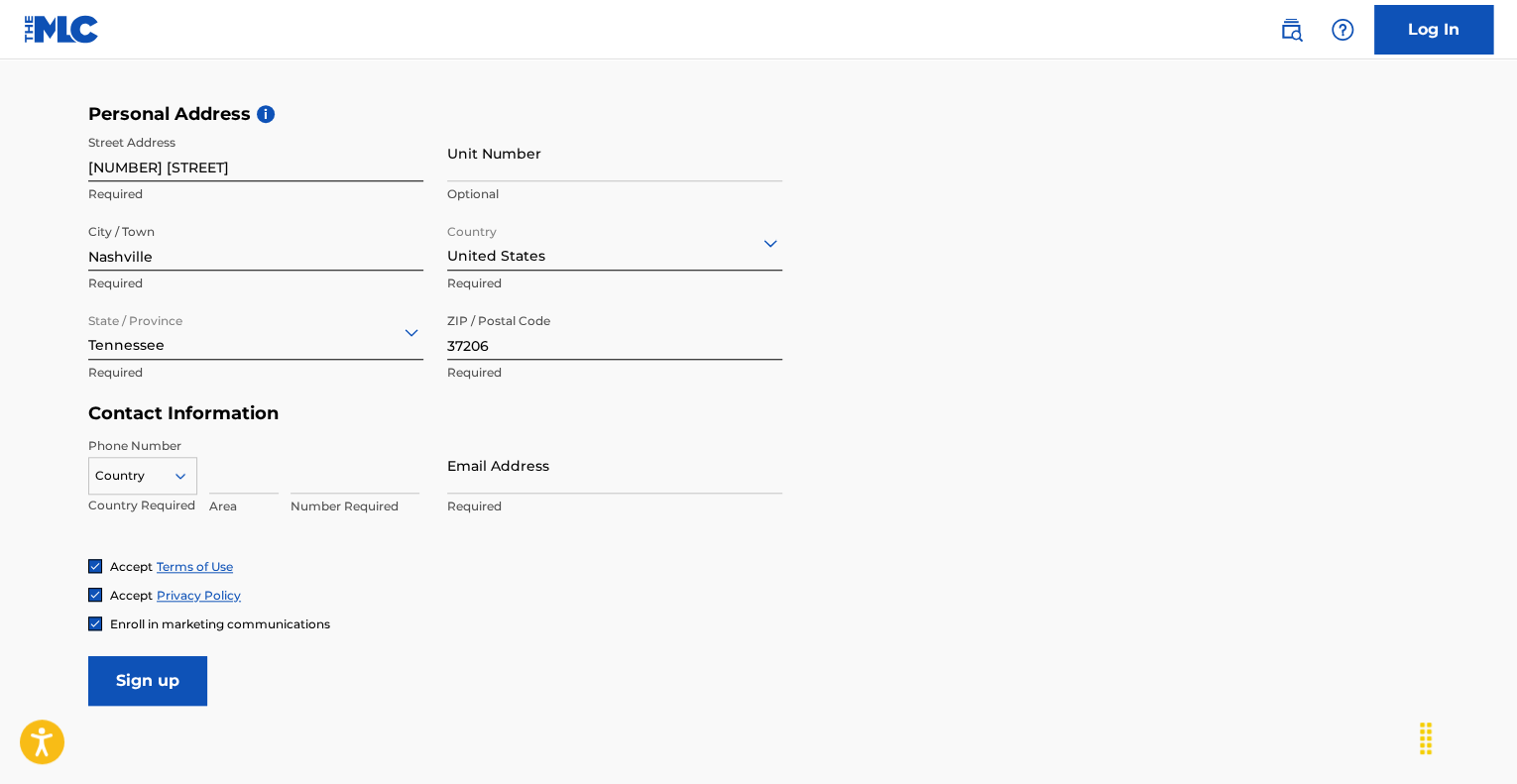 click 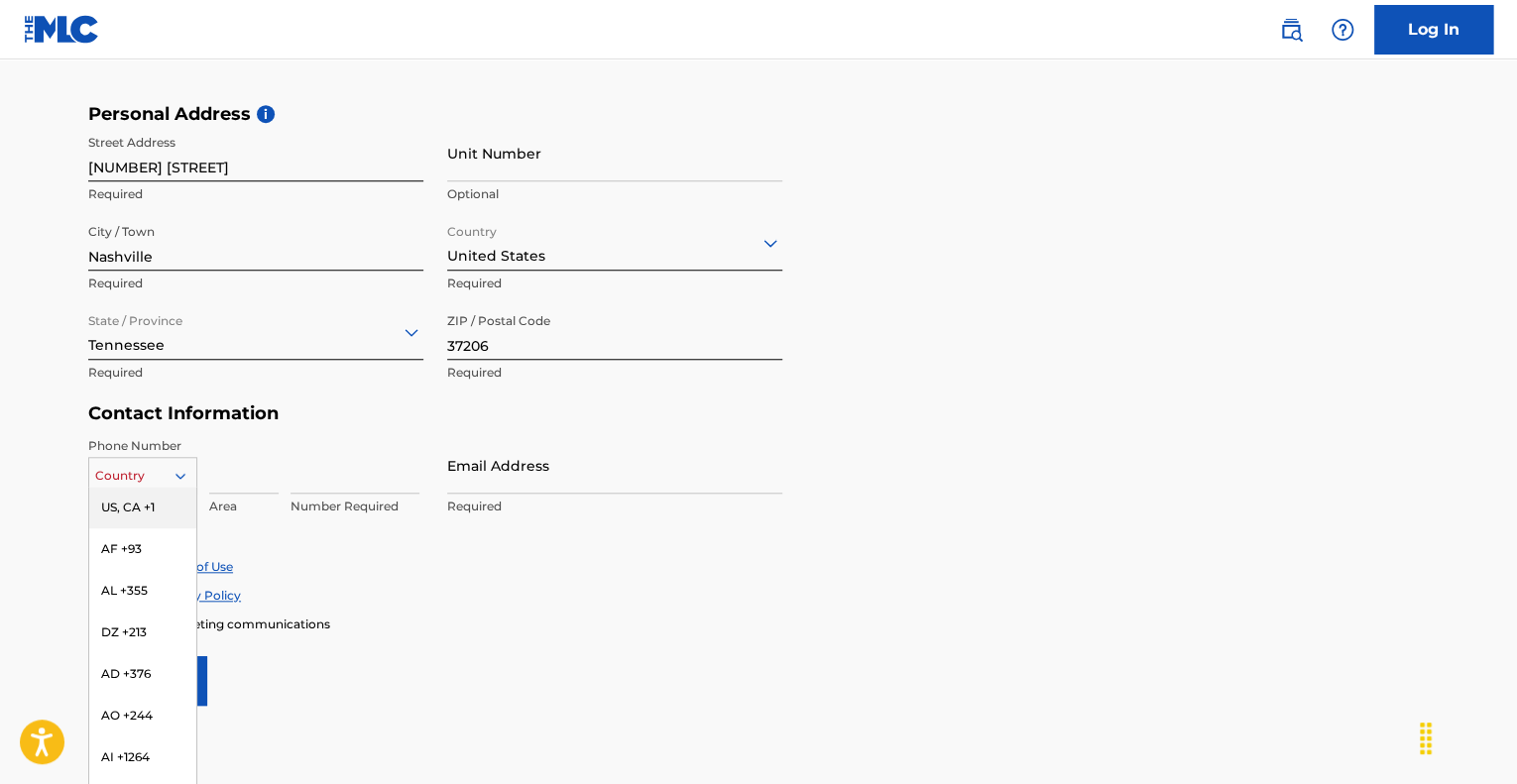 click on "US, CA +1" at bounding box center [143, 507] 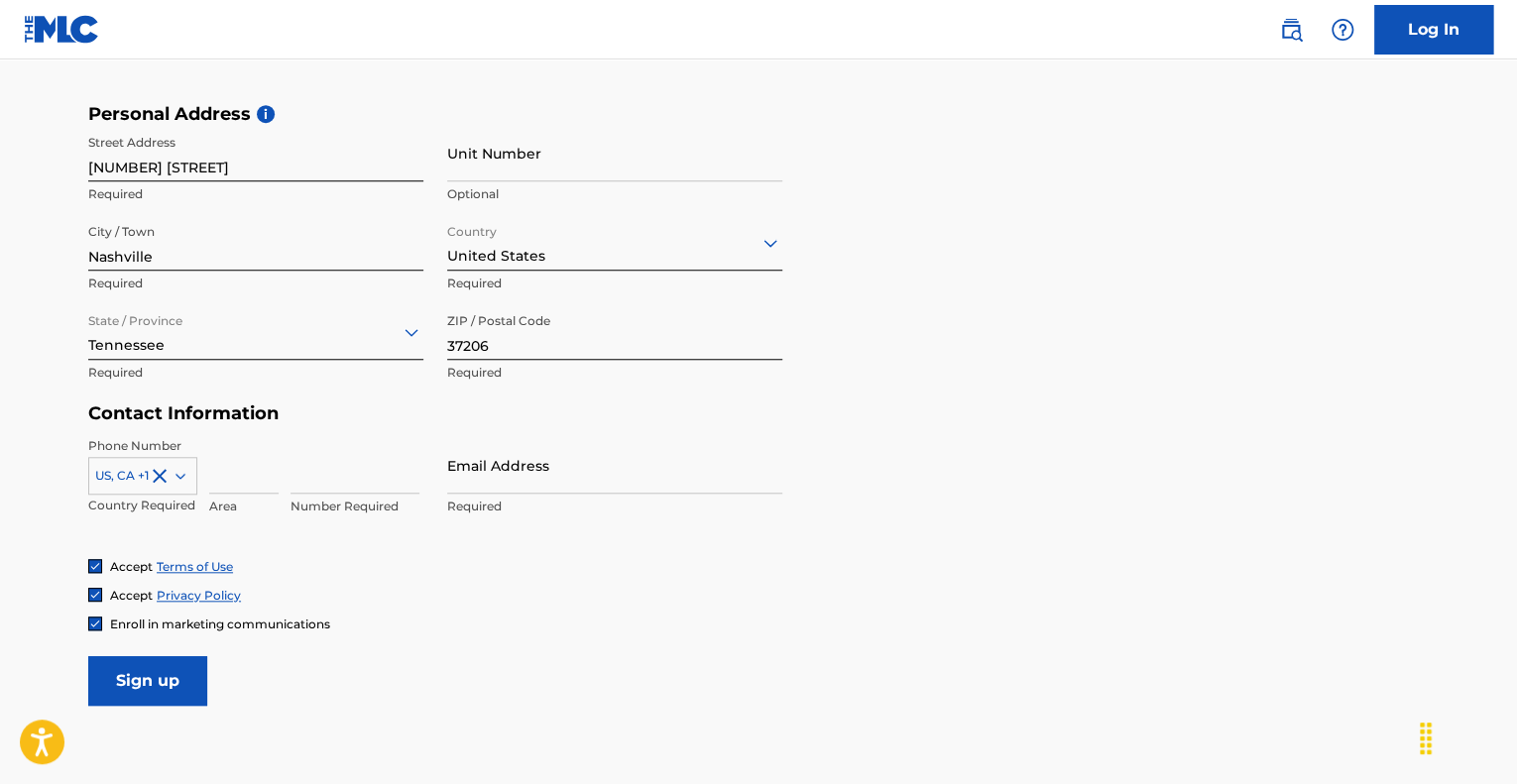 click on "Area" at bounding box center (244, 506) 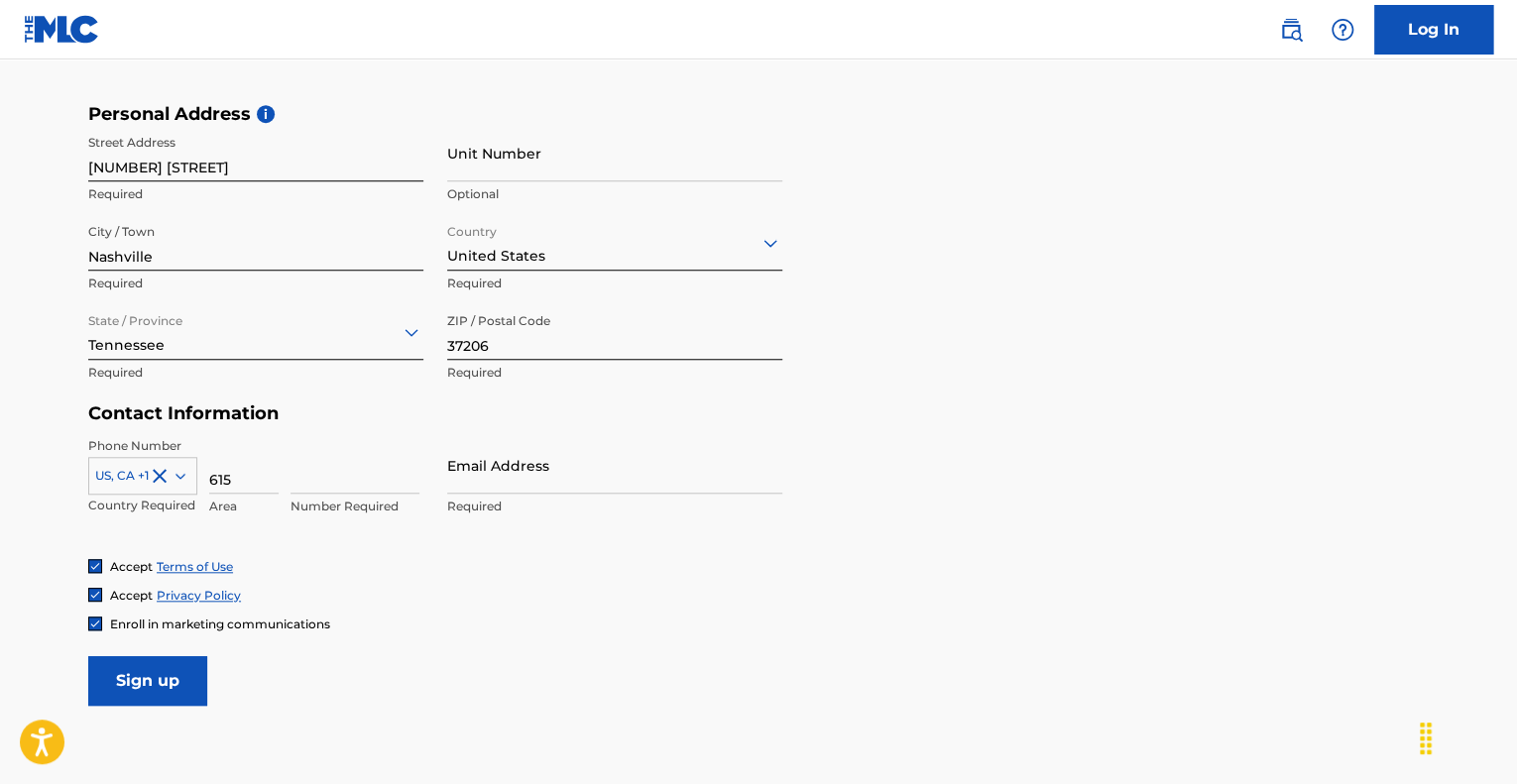 type on "615" 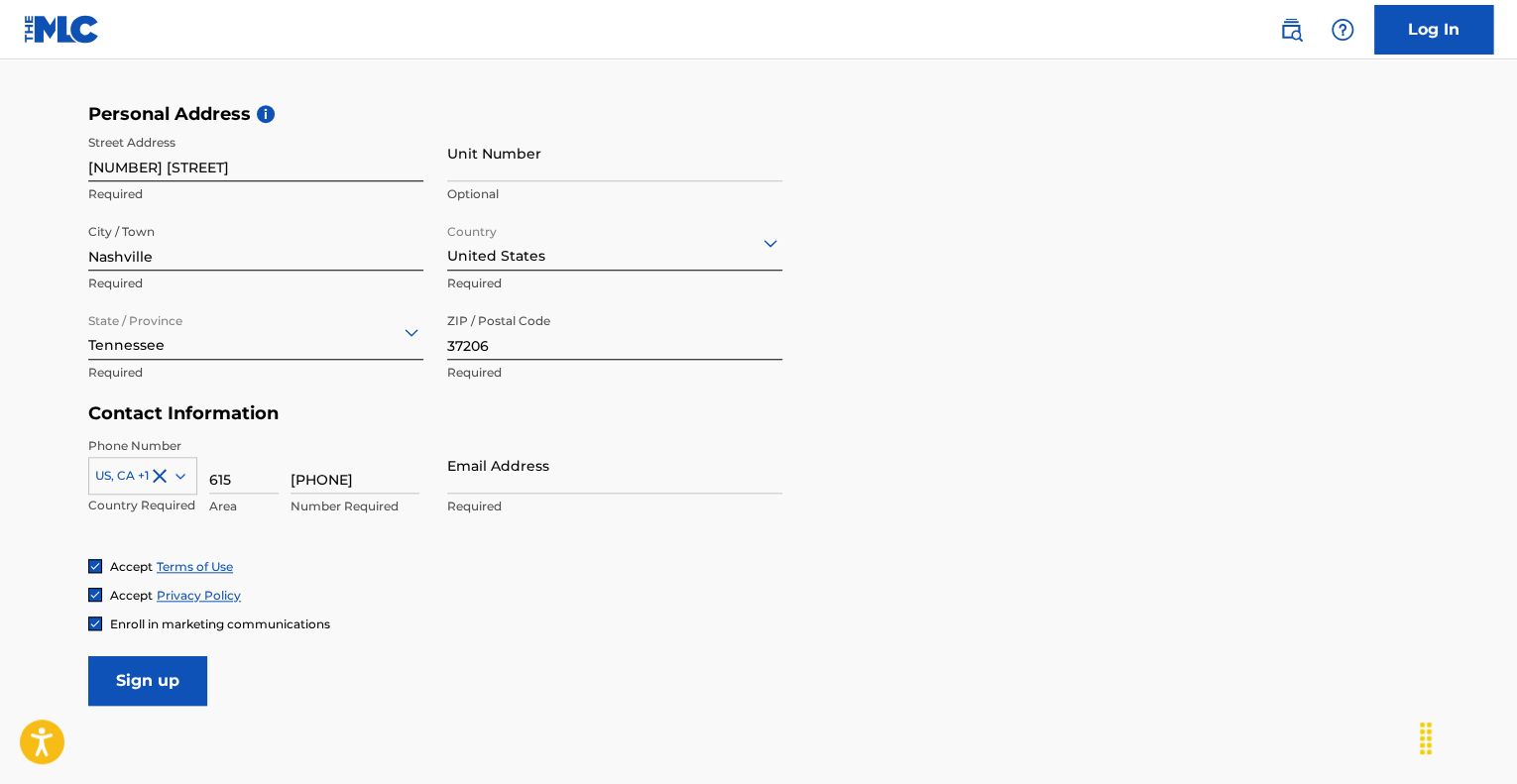 type on "[PHONE]" 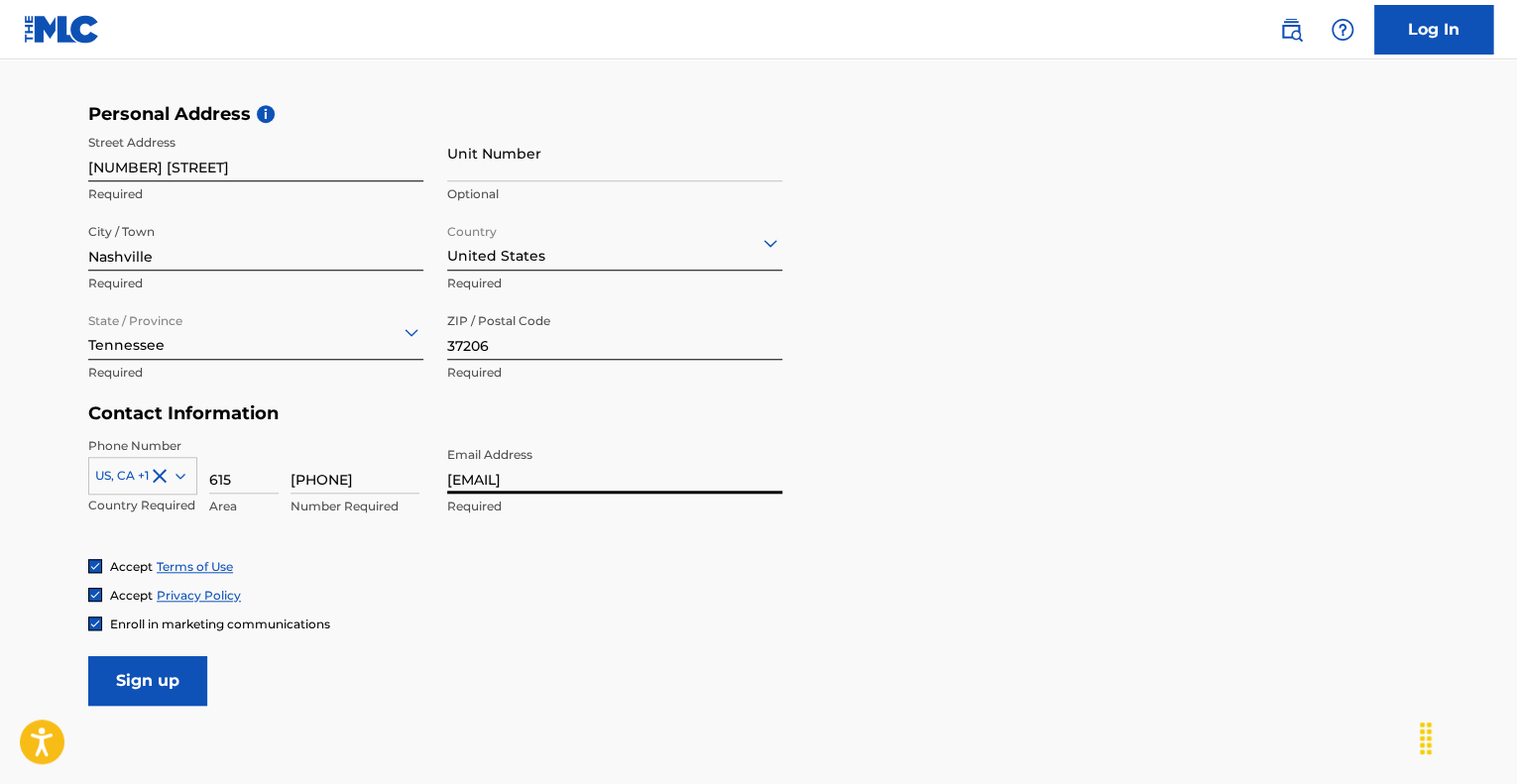 type on "[EMAIL]" 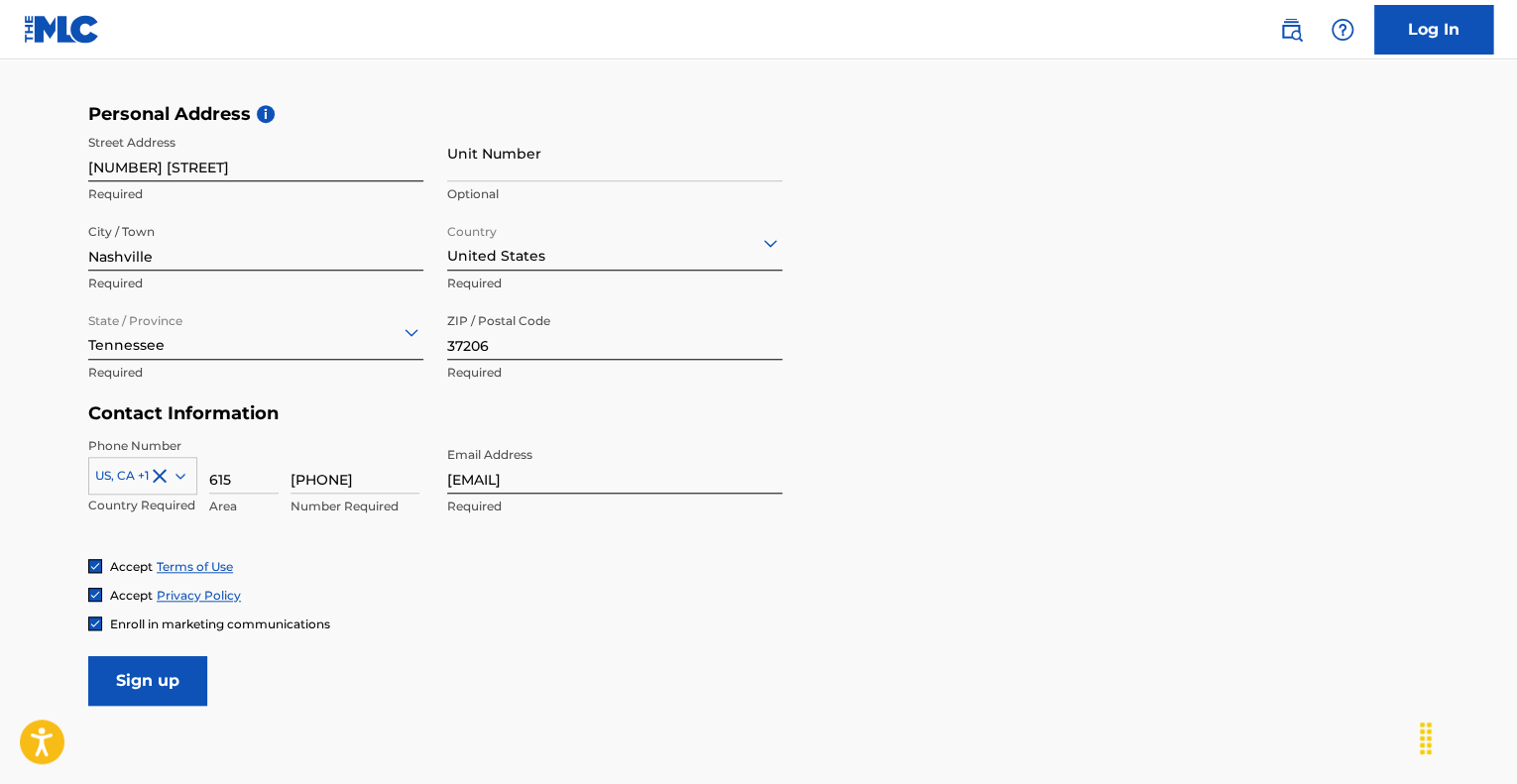 click at bounding box center [95, 623] 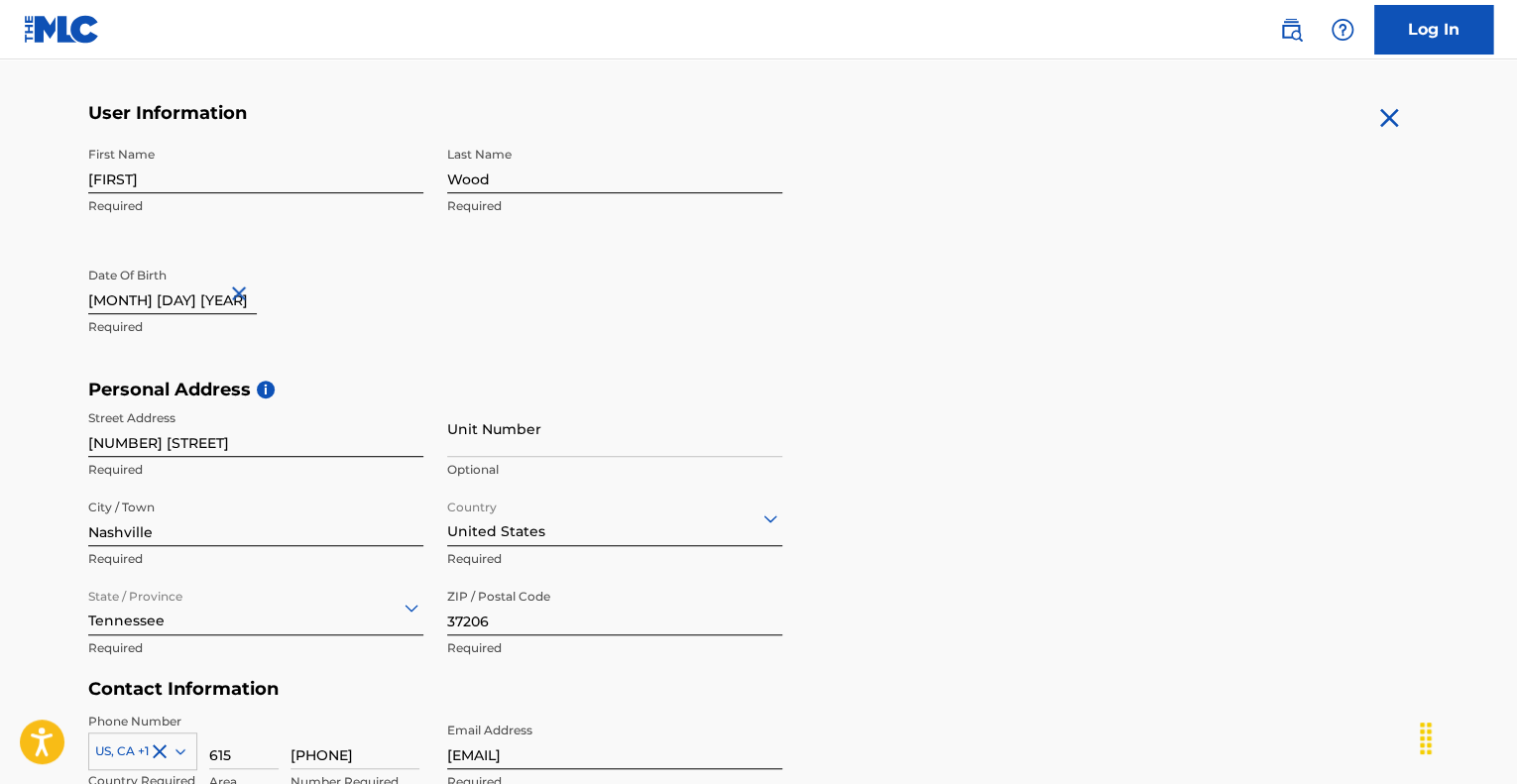 scroll, scrollTop: 727, scrollLeft: 0, axis: vertical 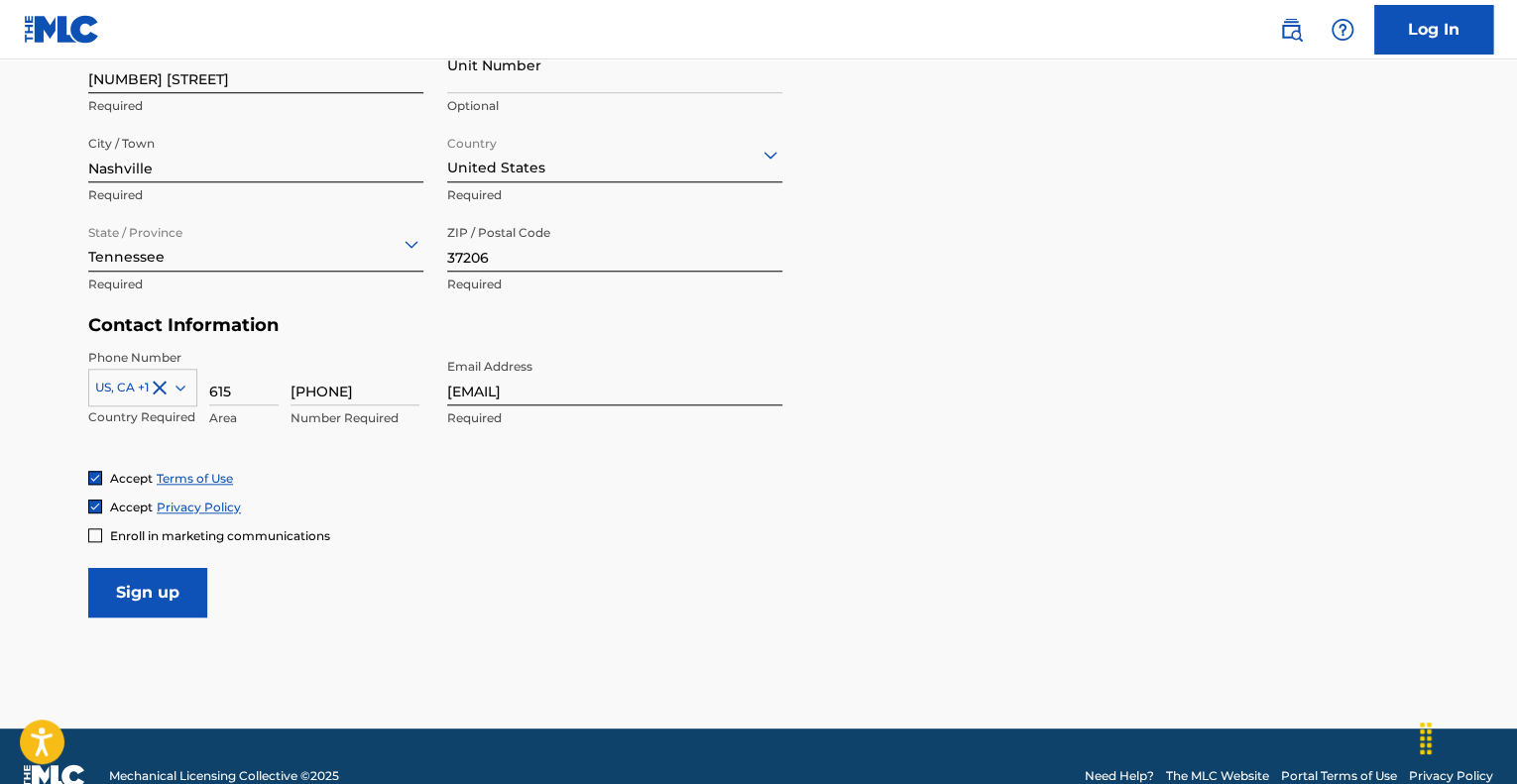 click on "Sign up" at bounding box center [148, 593] 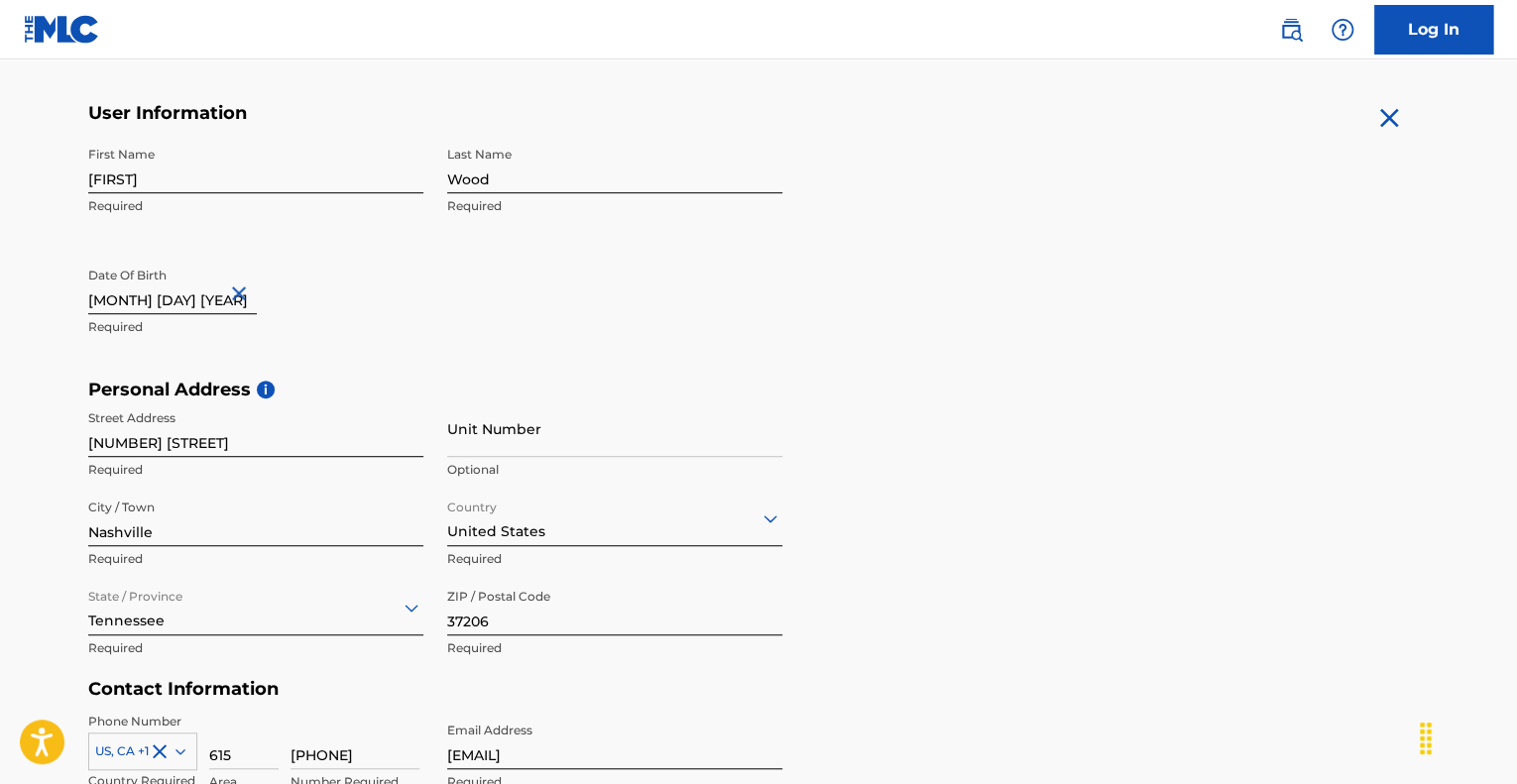 scroll, scrollTop: 727, scrollLeft: 0, axis: vertical 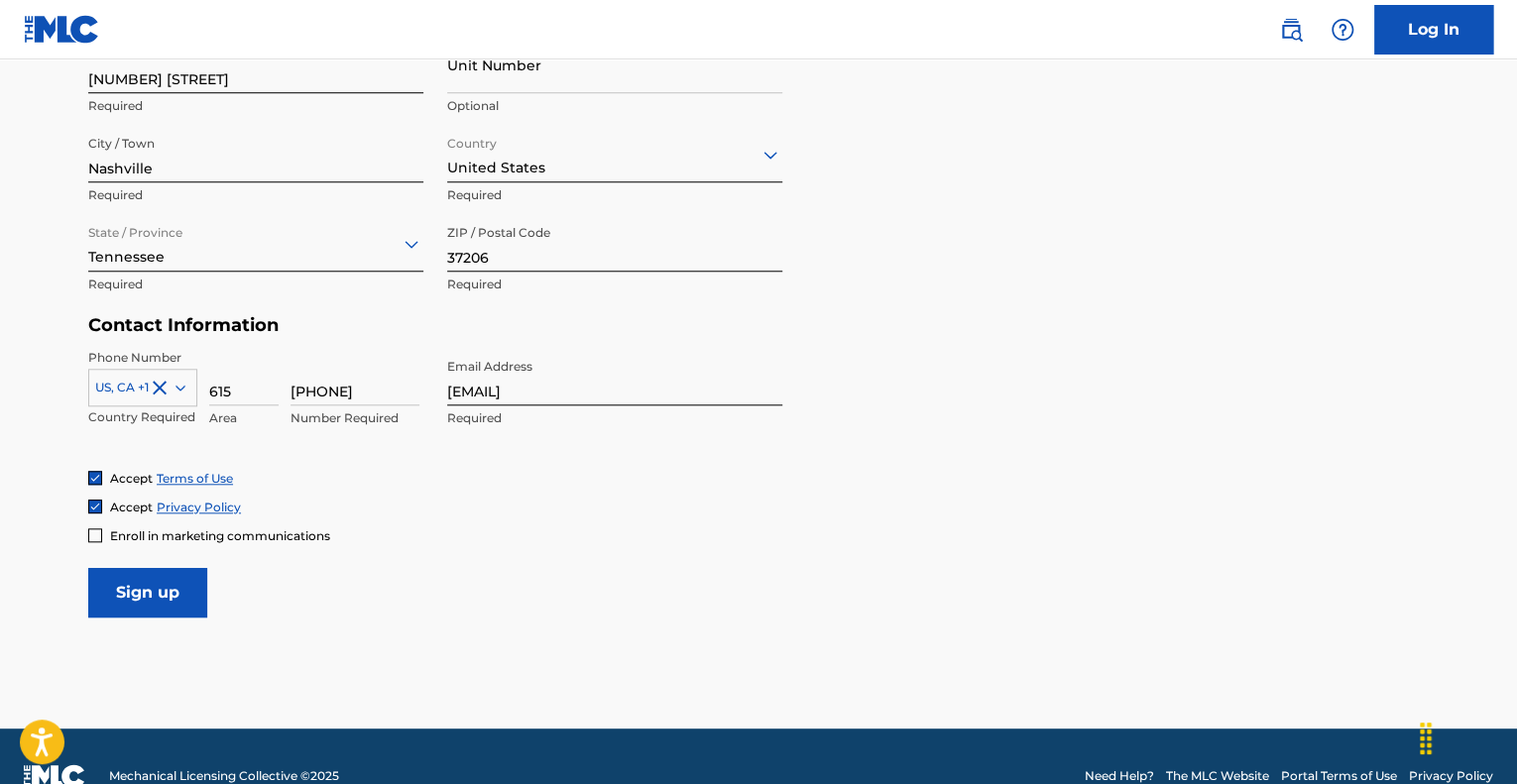 click on "Log In" at bounding box center (1434, 30) 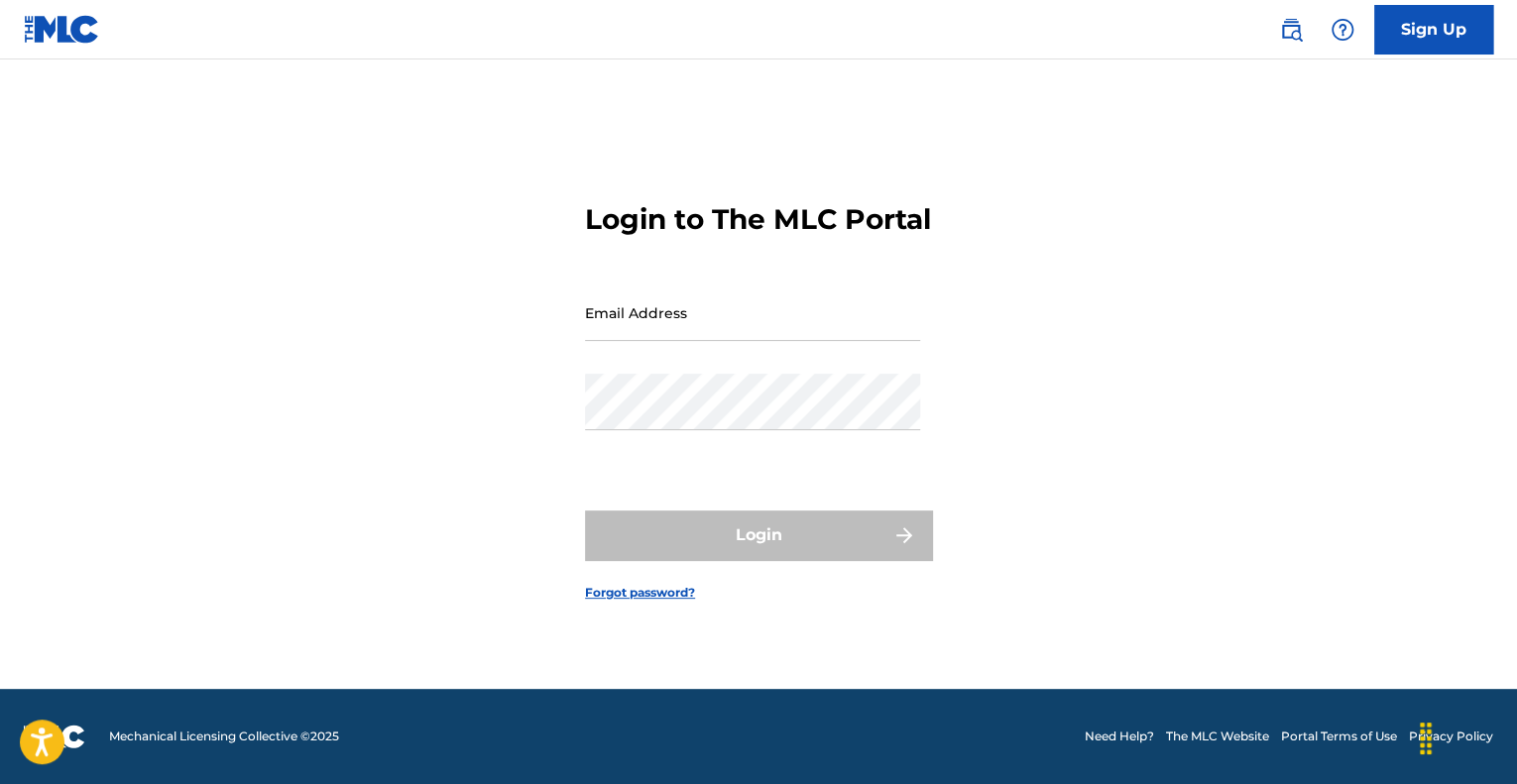 scroll, scrollTop: 0, scrollLeft: 0, axis: both 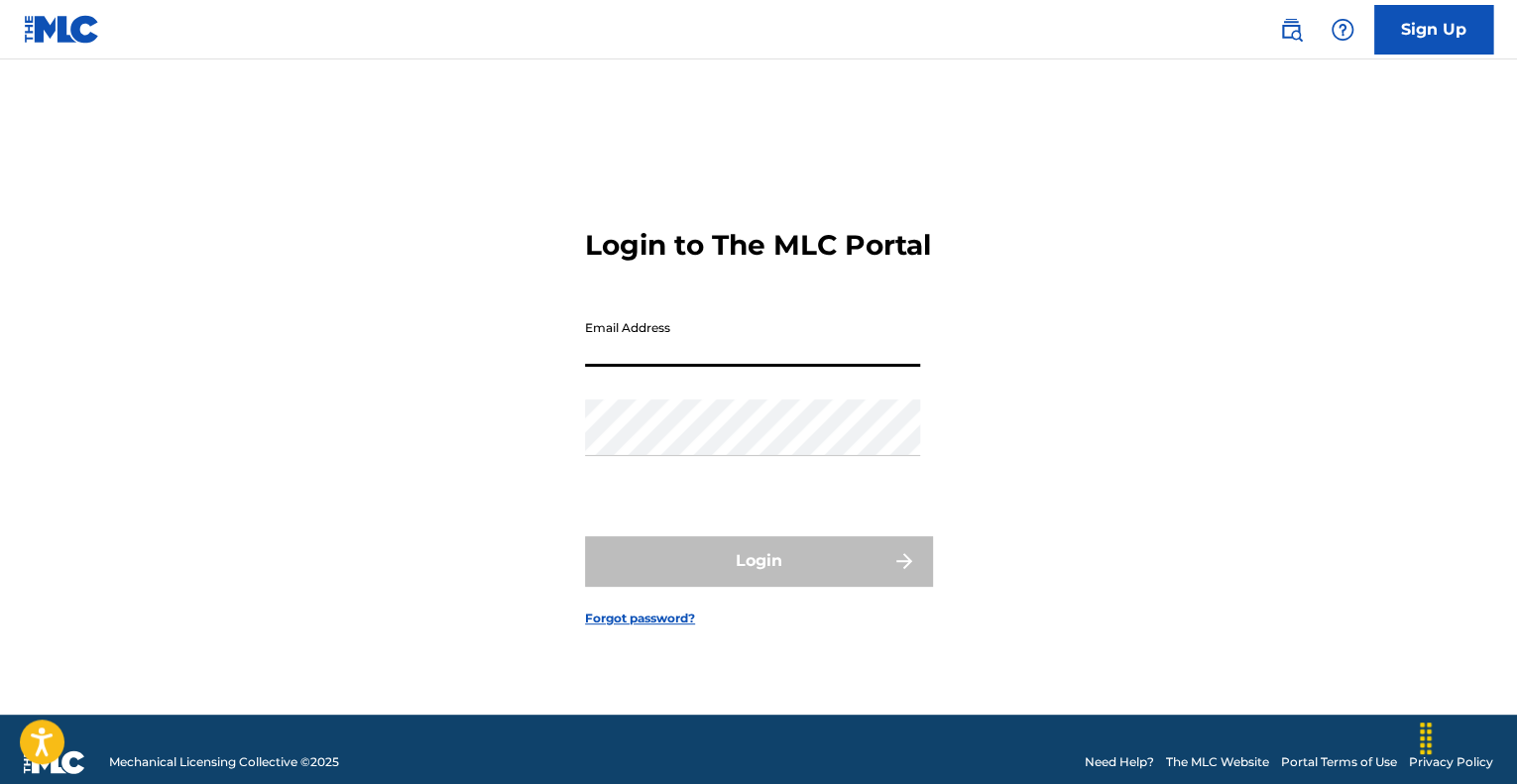 click on "Email Address" at bounding box center (753, 338) 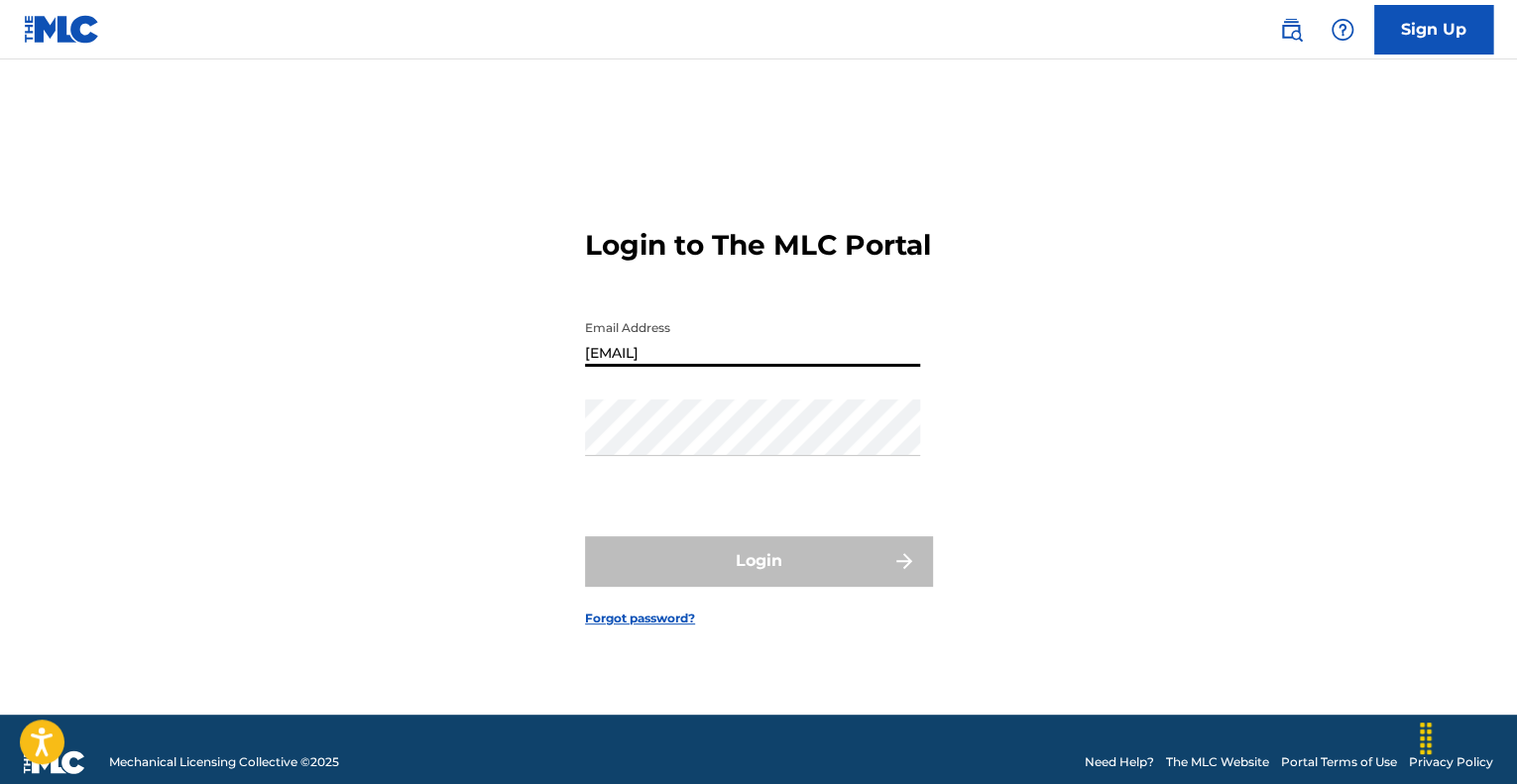 type on "[EMAIL]" 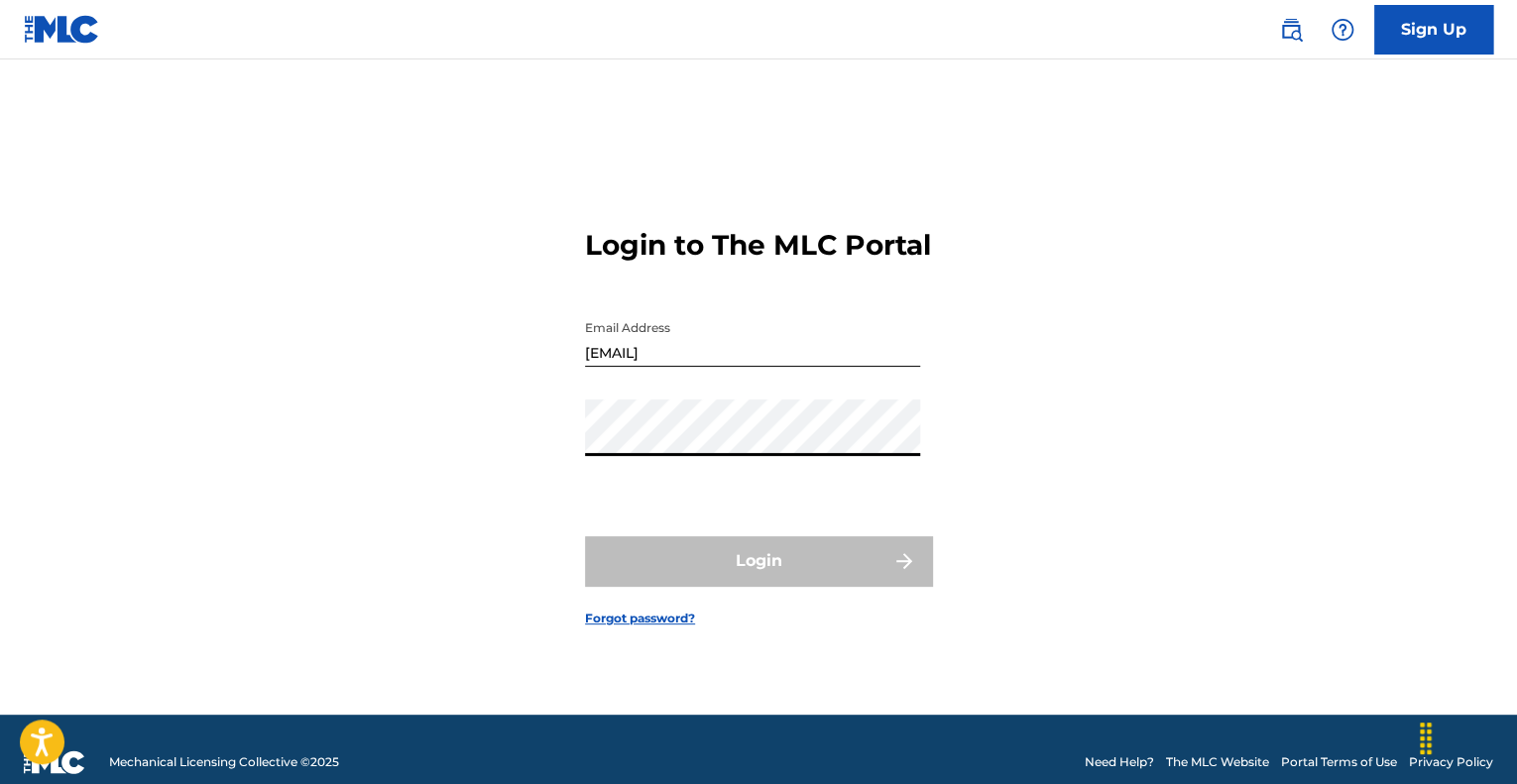 click on "Forgot password?" at bounding box center (640, 618) 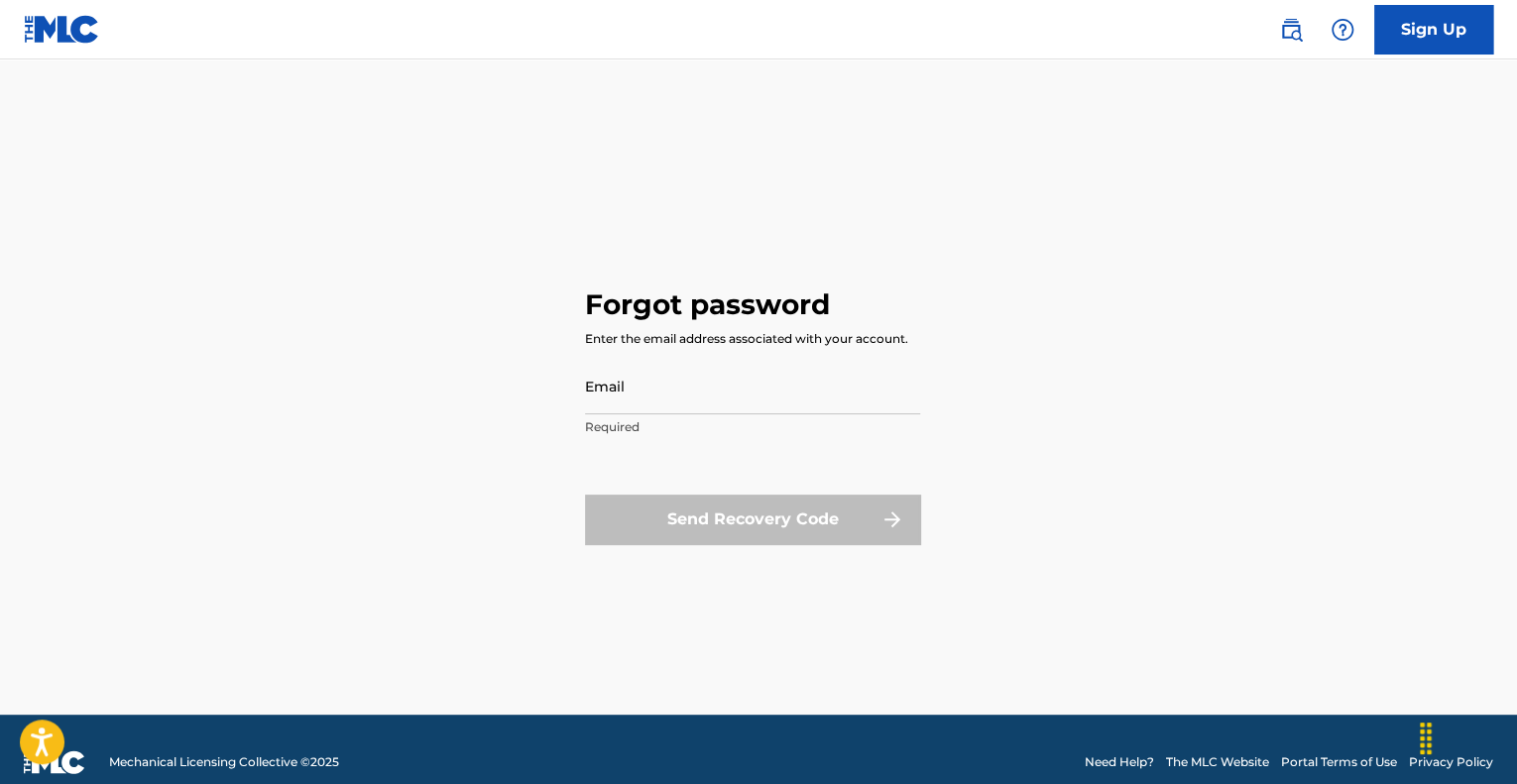 click on "Email" at bounding box center (753, 386) 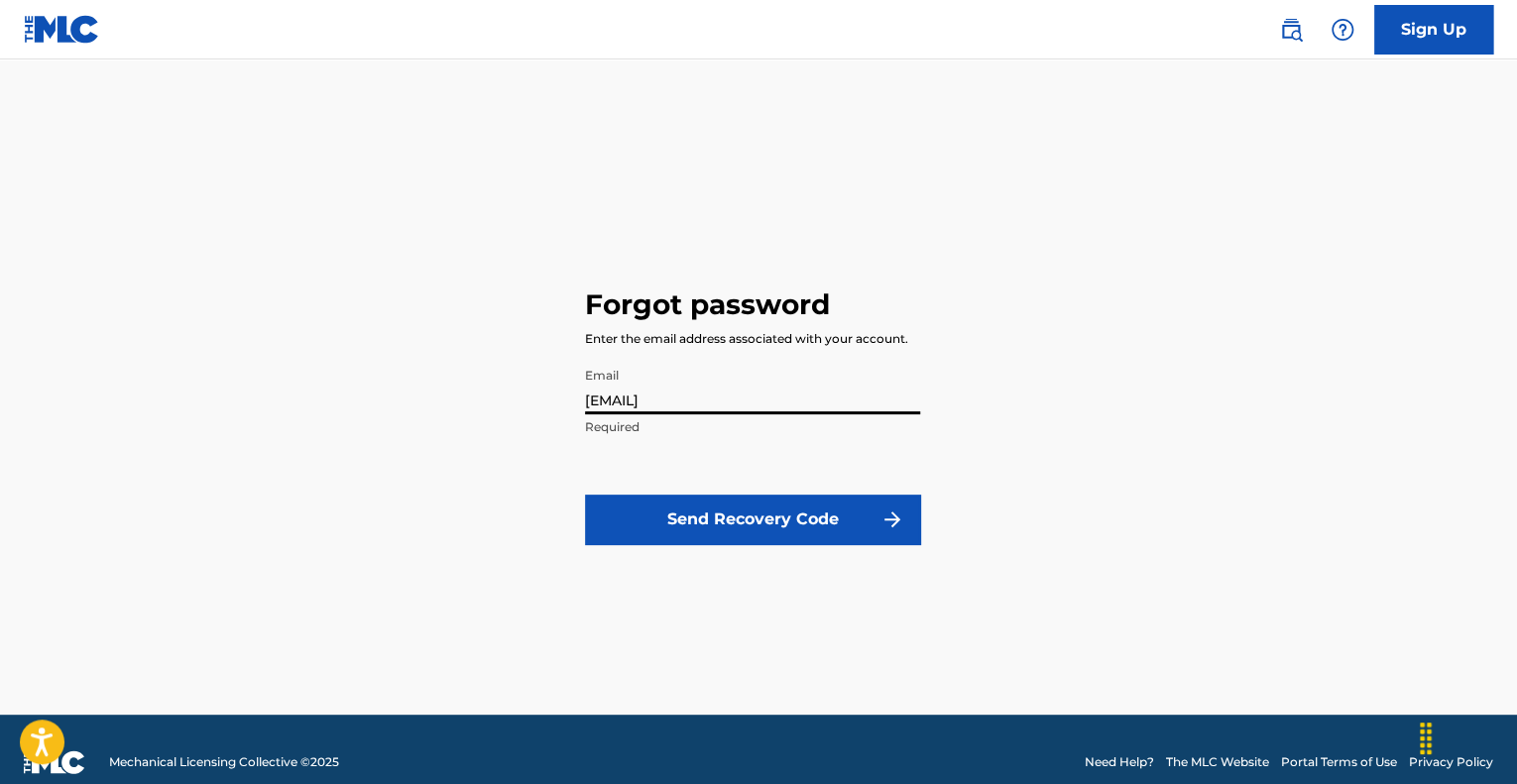 type on "[EMAIL]" 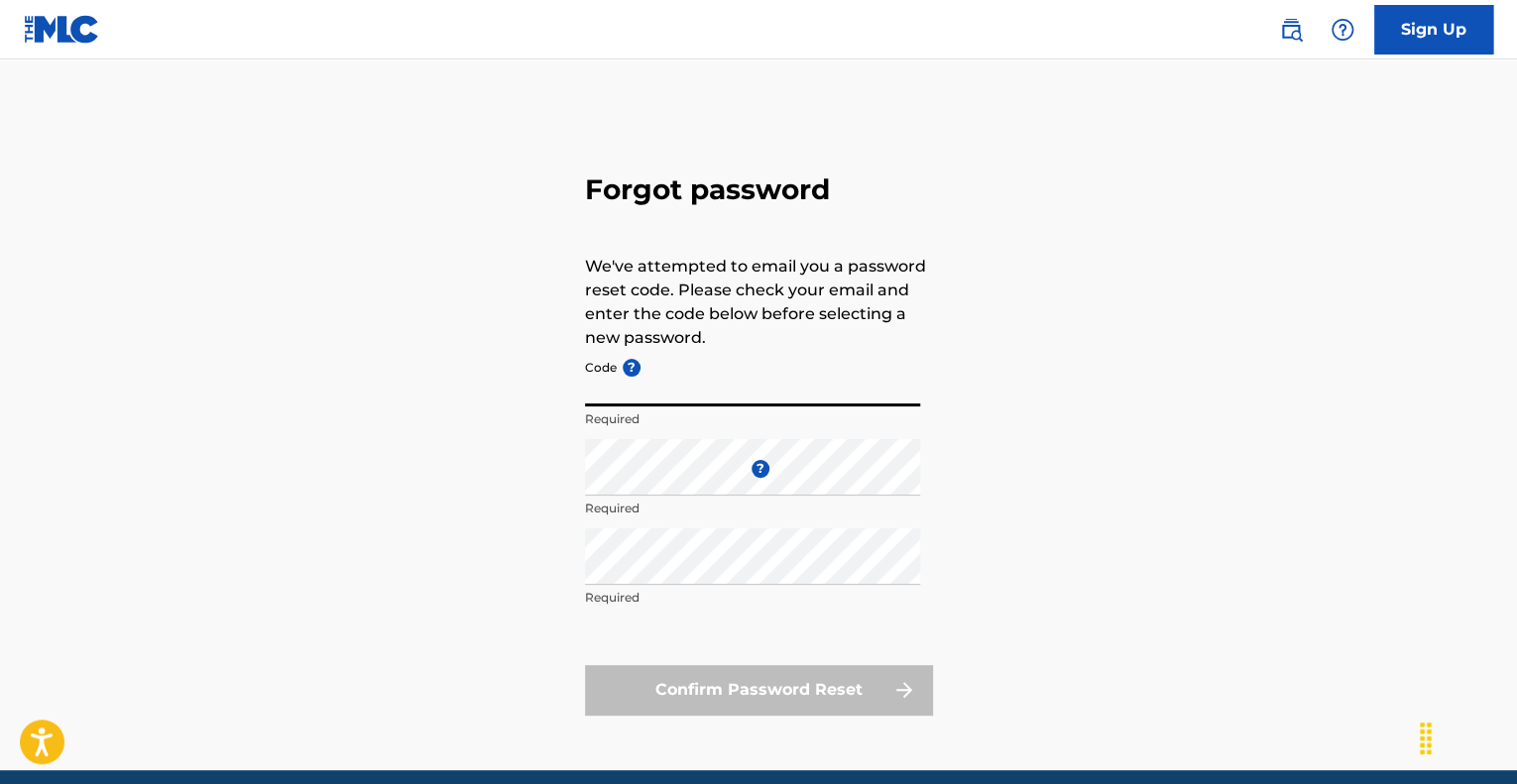 click on "Code ?" at bounding box center [753, 378] 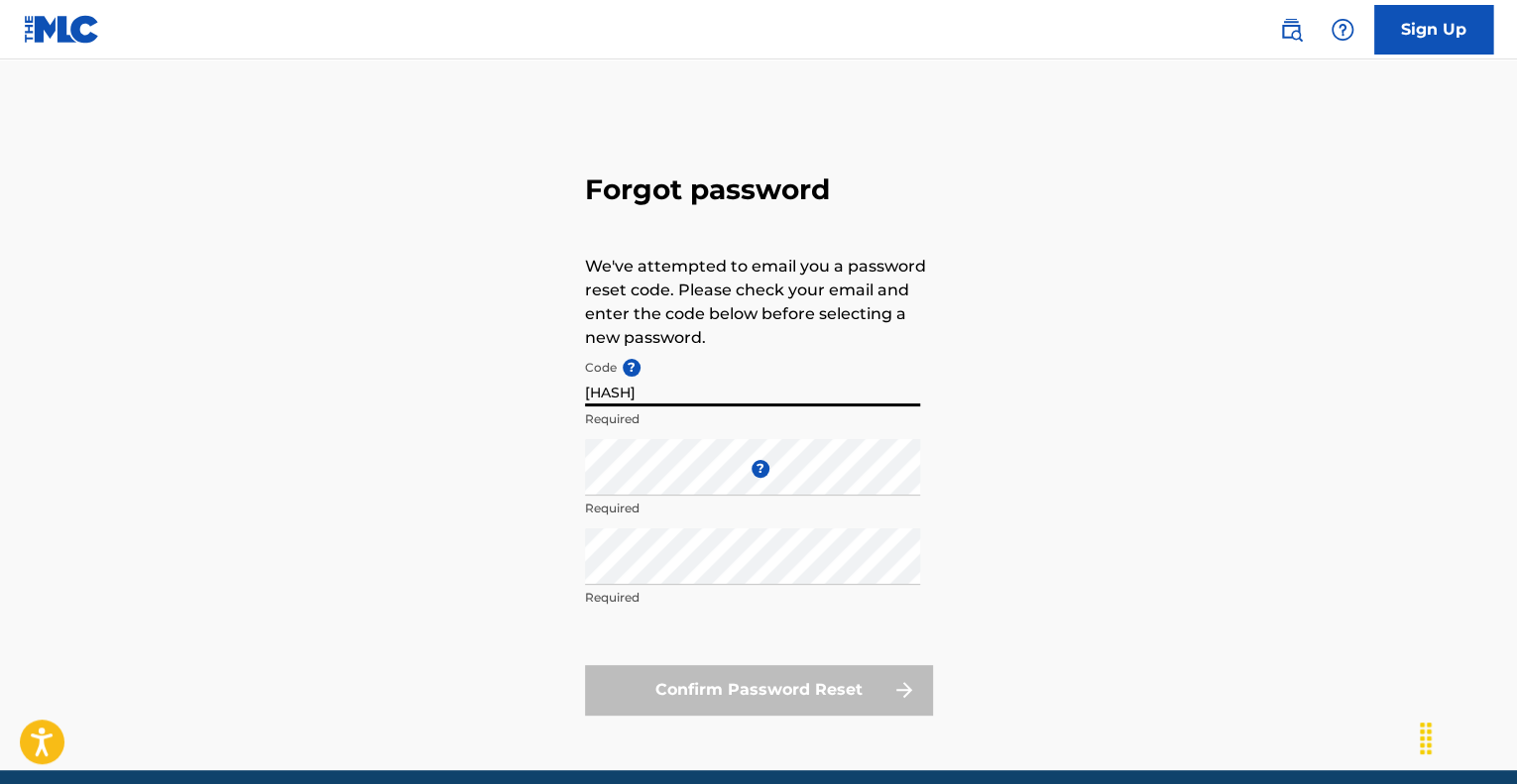 type on "[HASH]" 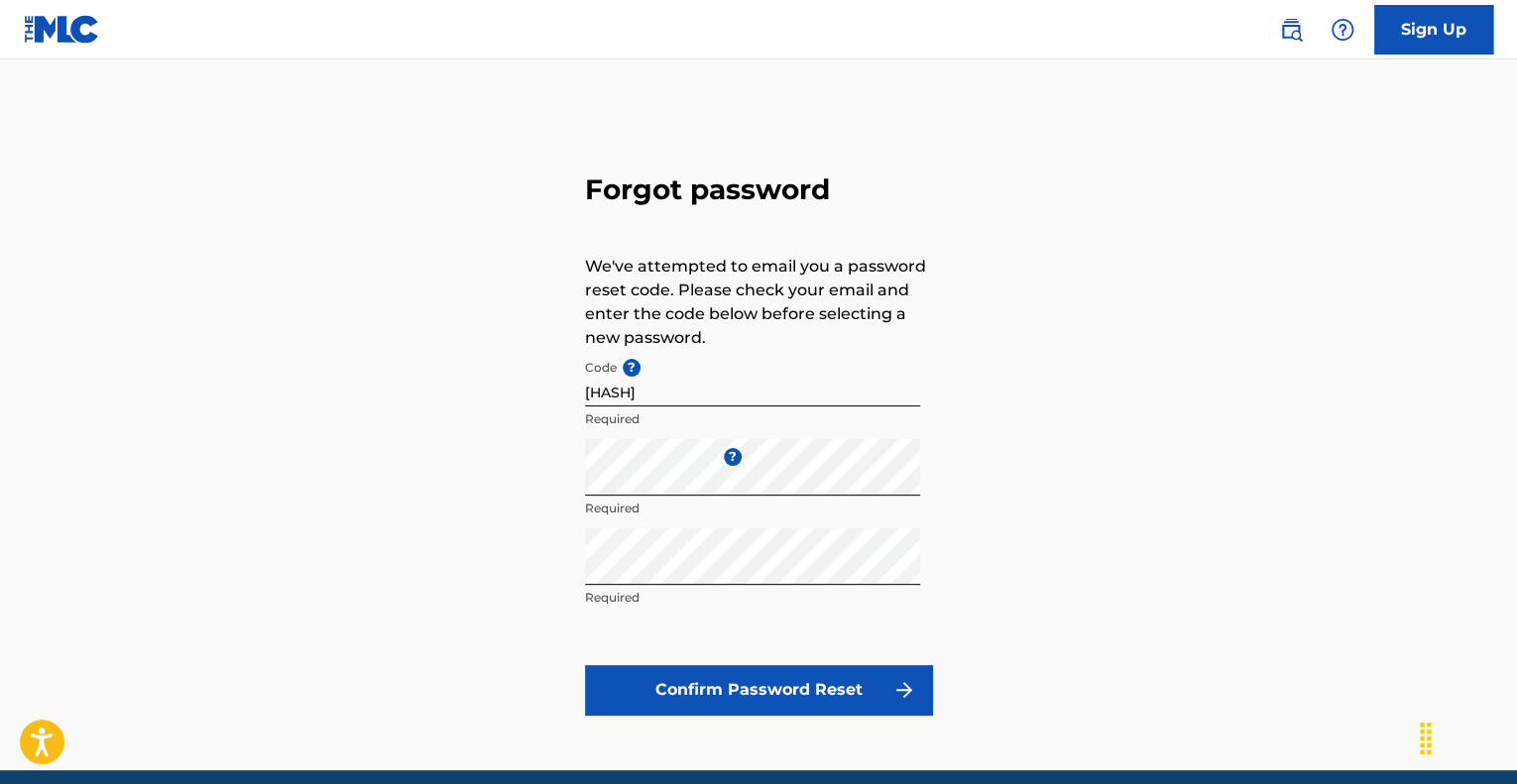 click on "Confirm Password Reset" at bounding box center (758, 690) 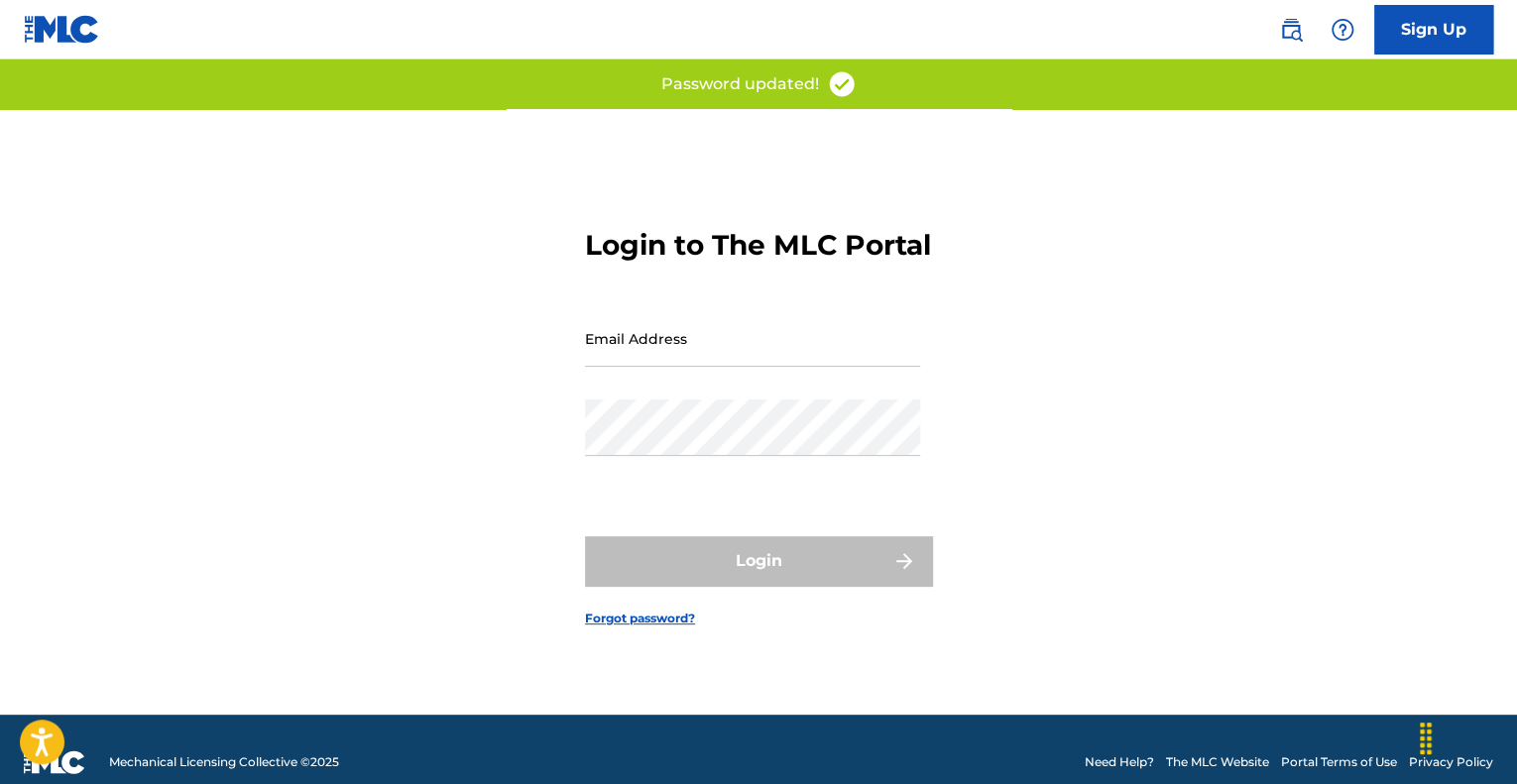 click on "Email Address" at bounding box center [753, 338] 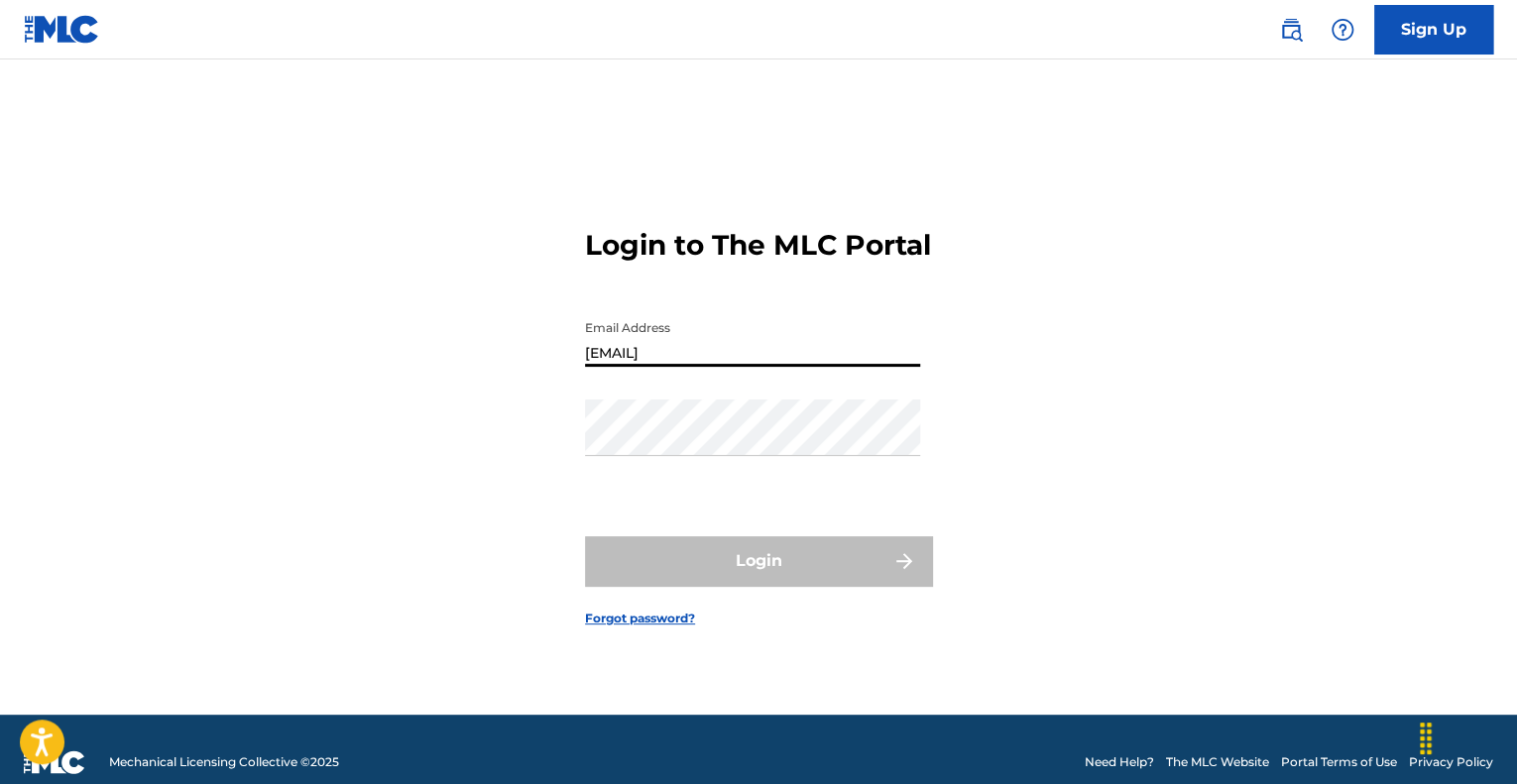 type on "[EMAIL]" 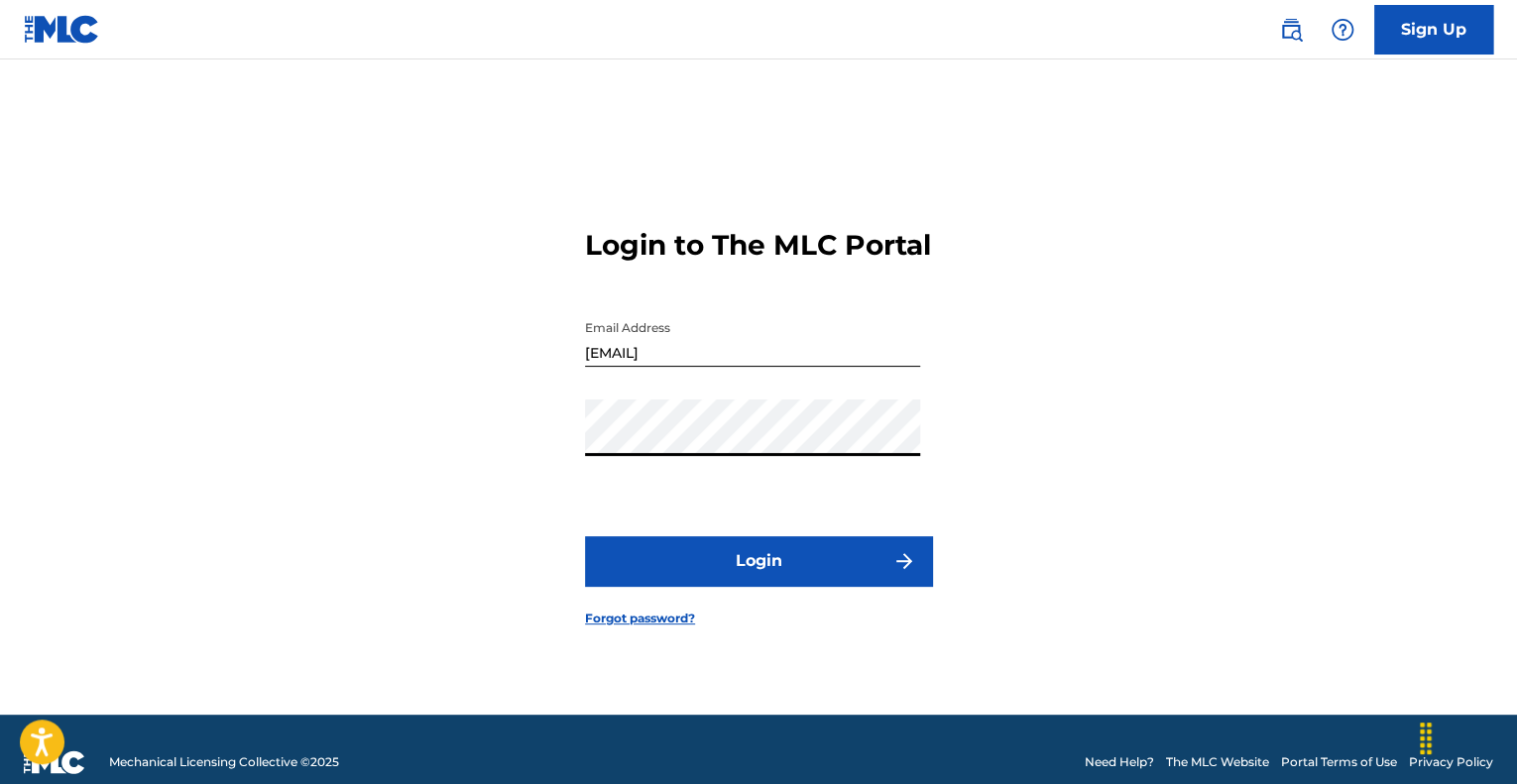 click on "Login" at bounding box center [758, 561] 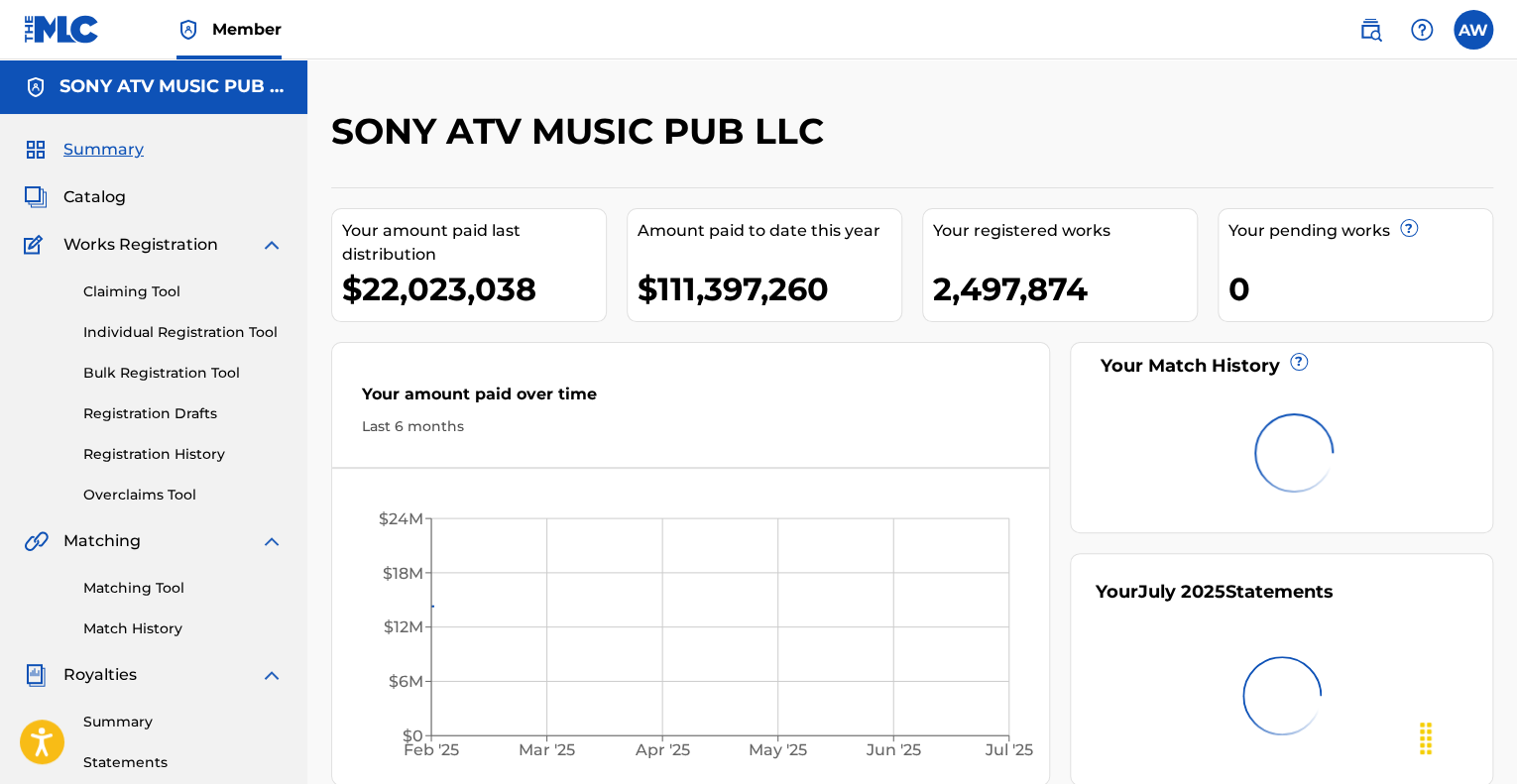 scroll, scrollTop: 0, scrollLeft: 0, axis: both 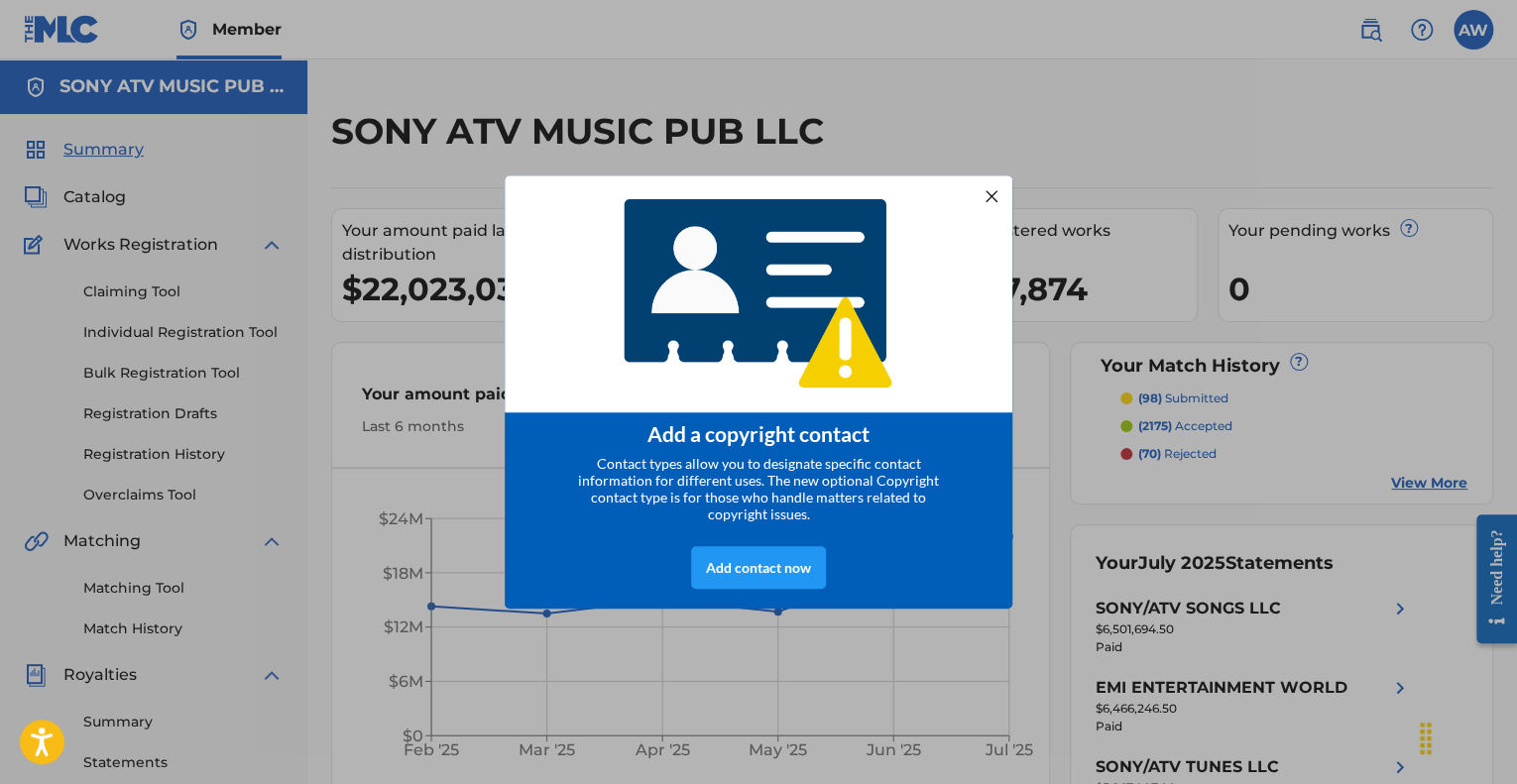 click at bounding box center (992, 195) 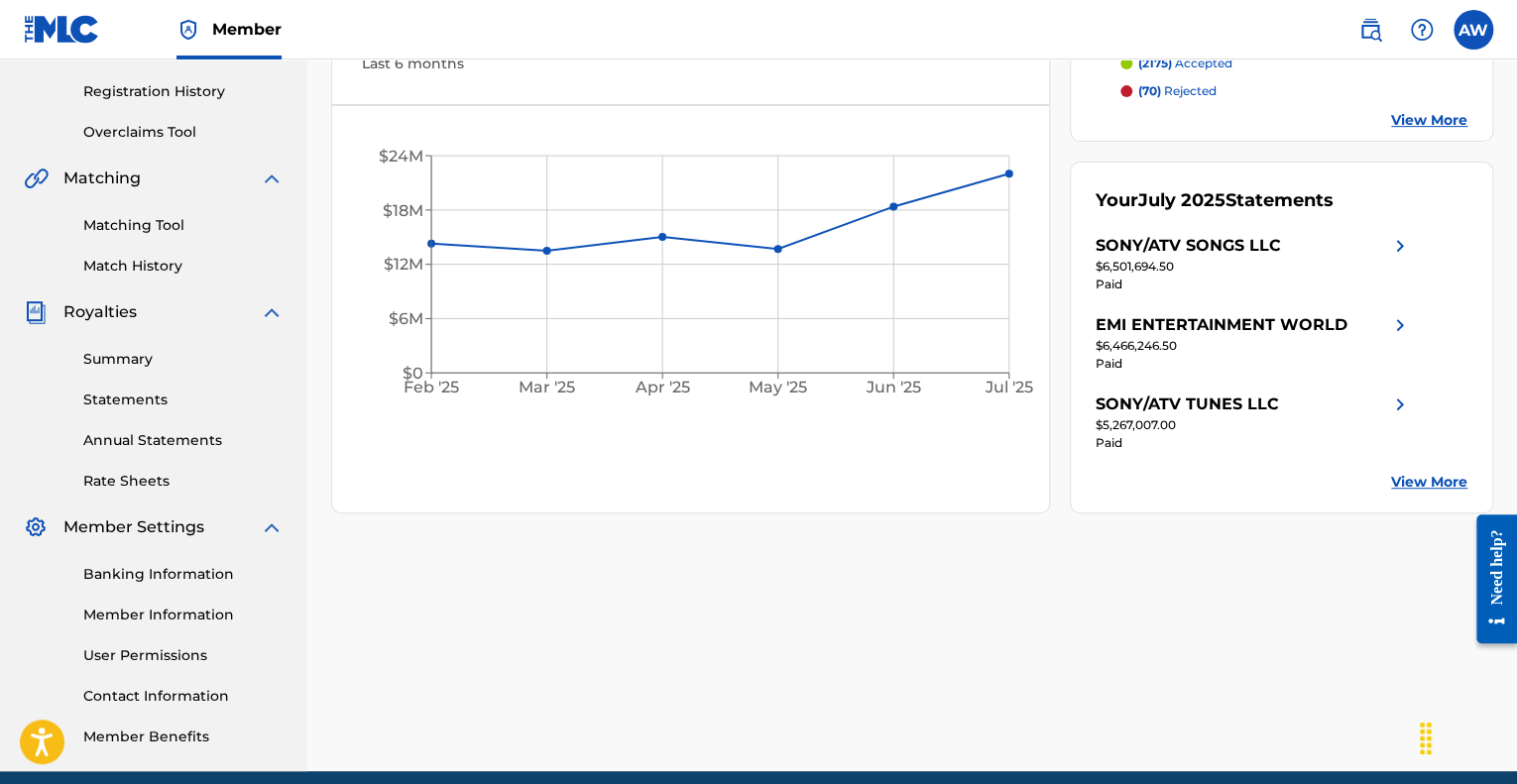 scroll, scrollTop: 0, scrollLeft: 0, axis: both 